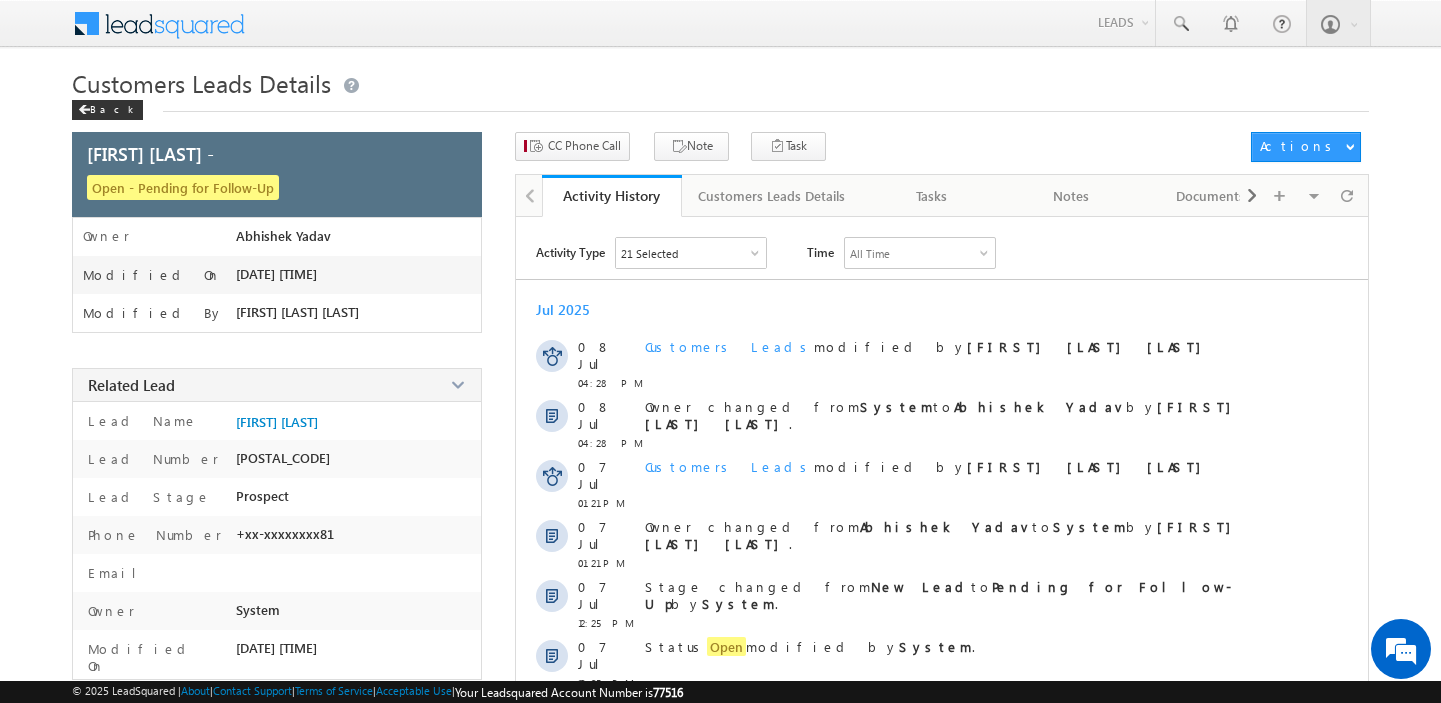 scroll, scrollTop: 0, scrollLeft: 0, axis: both 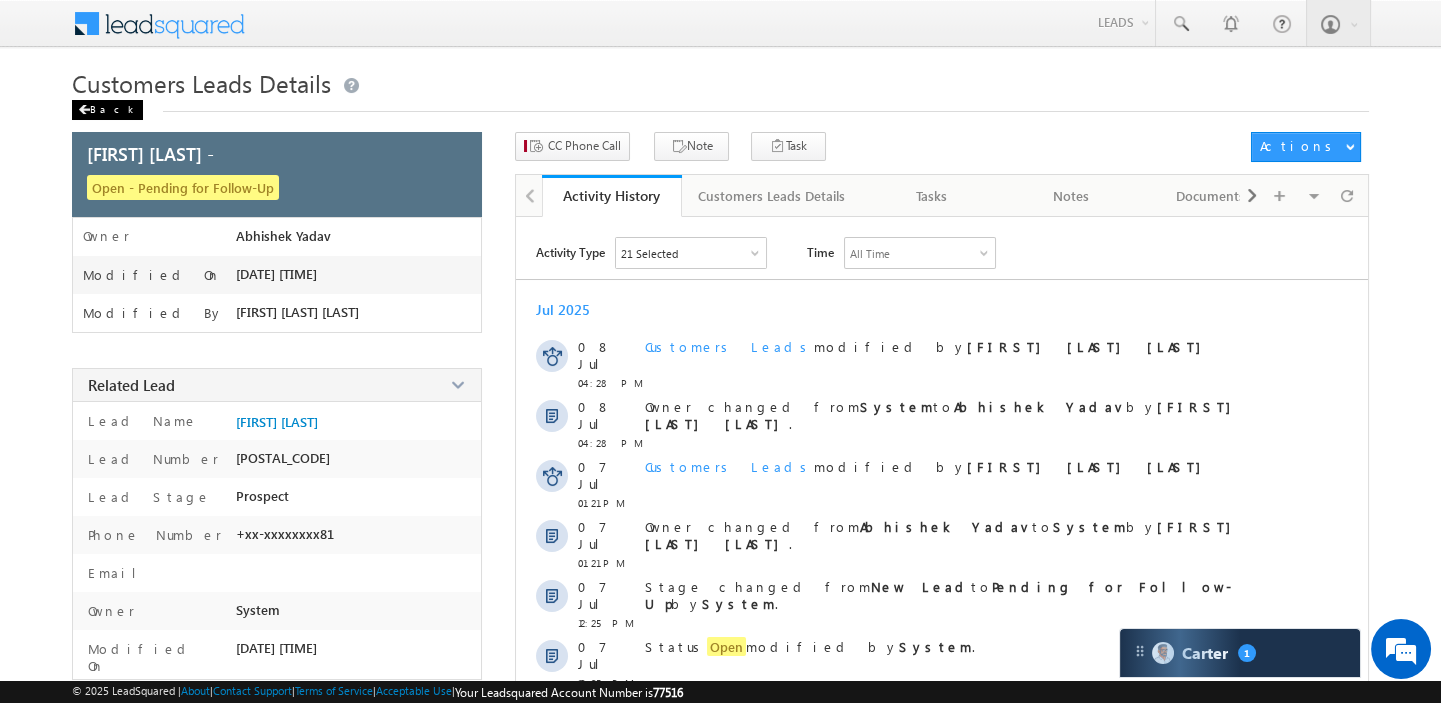 click on "Back" at bounding box center [107, 110] 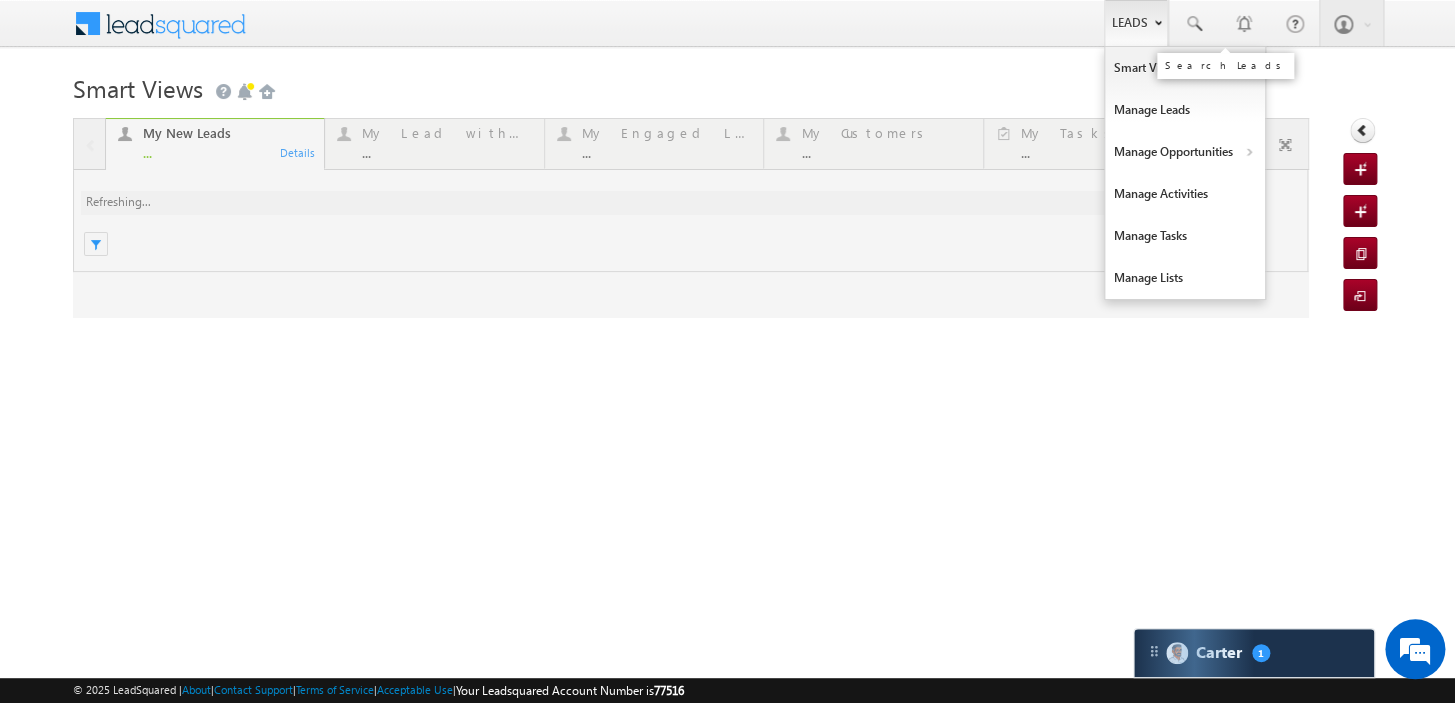 scroll, scrollTop: 0, scrollLeft: 0, axis: both 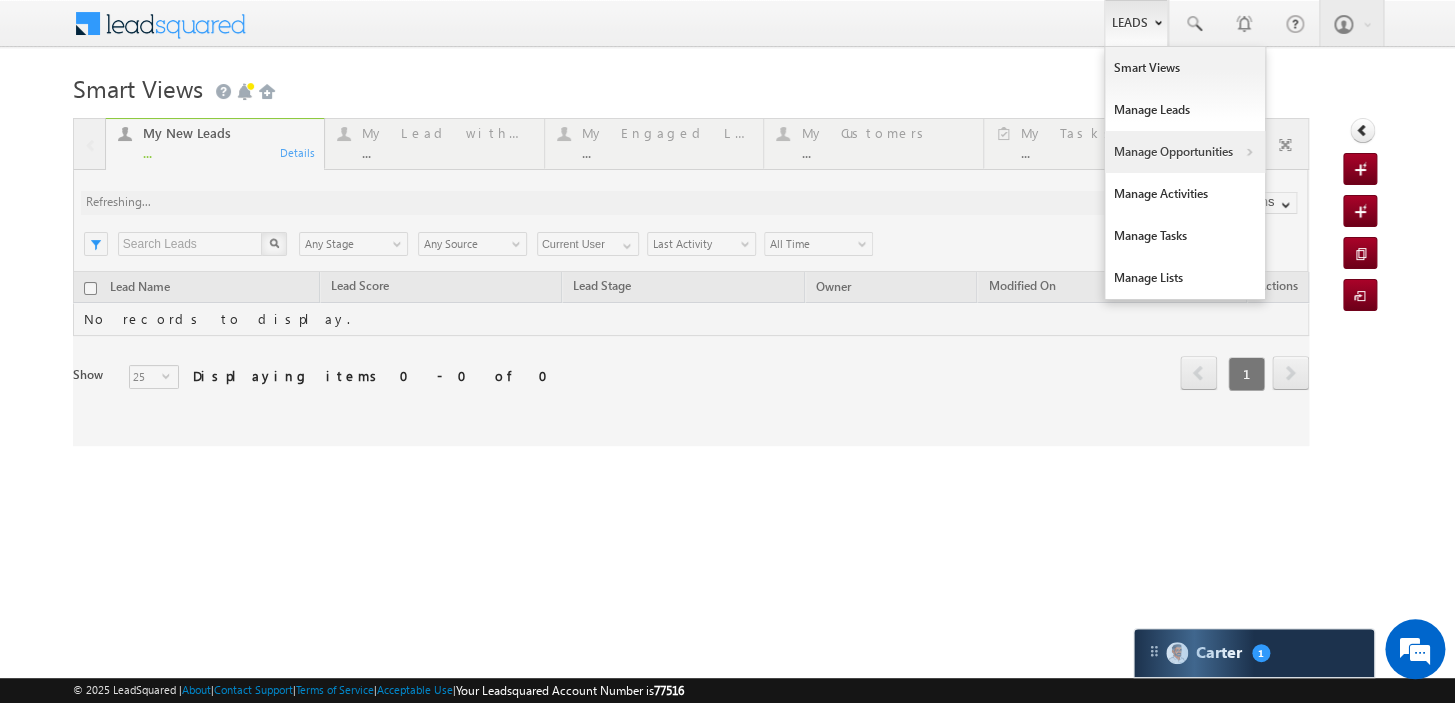 click on "Manage Opportunities" at bounding box center (1185, 152) 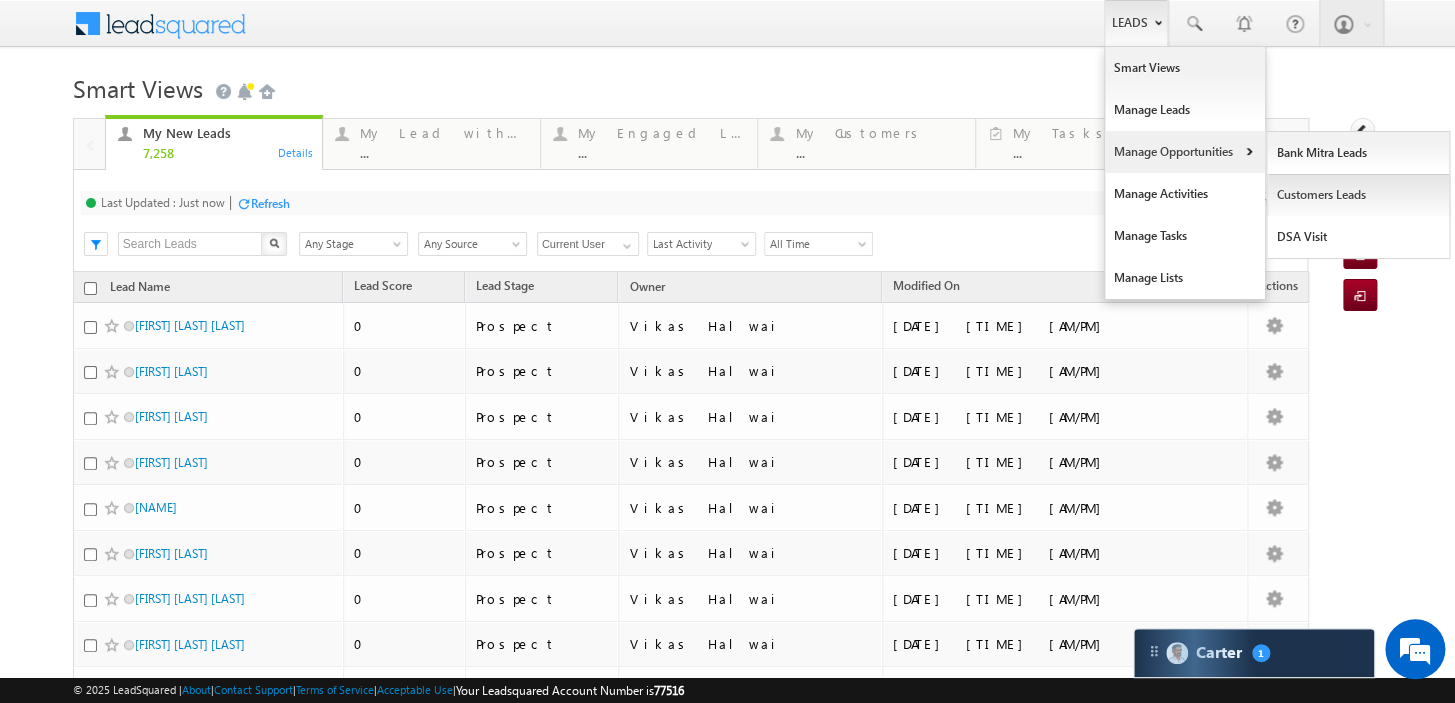 click on "Customers Leads" at bounding box center (1358, 195) 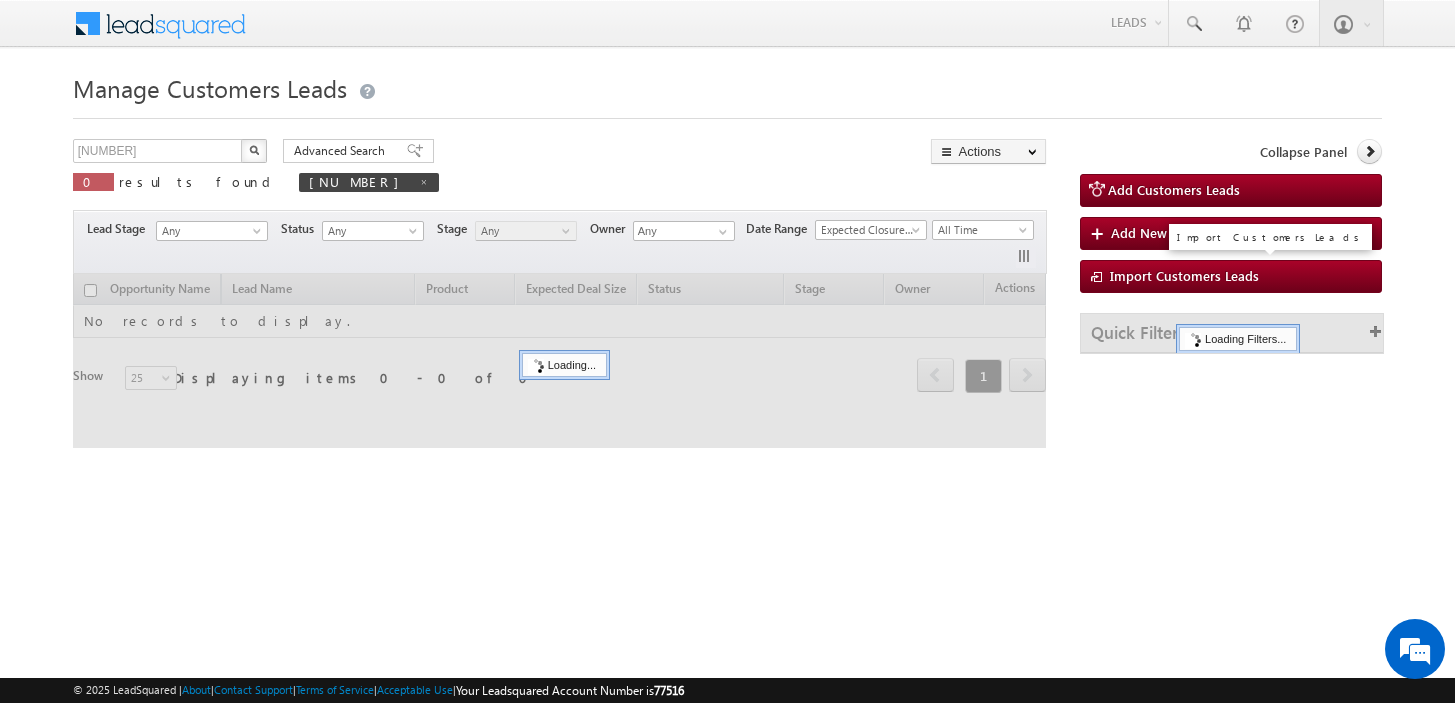 scroll, scrollTop: 0, scrollLeft: 0, axis: both 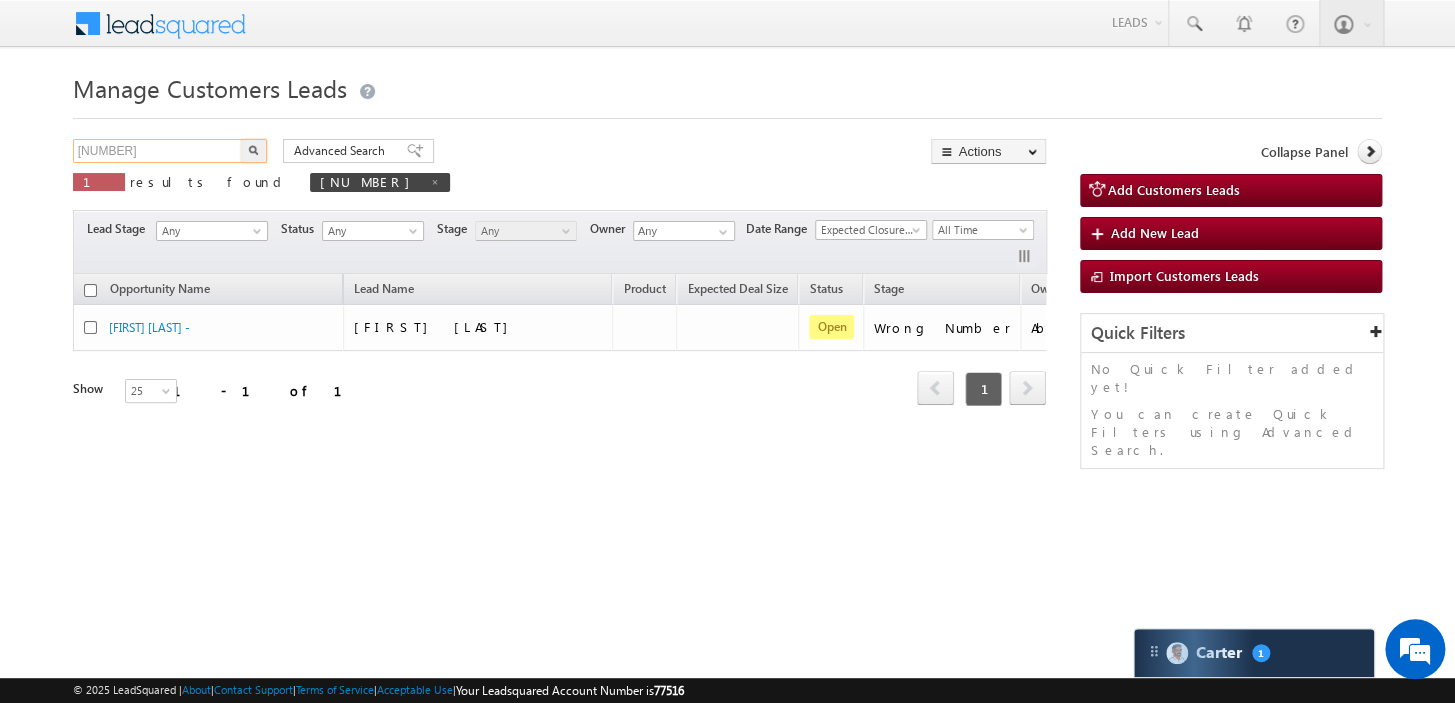 click on "[NUMBER]" at bounding box center (158, 151) 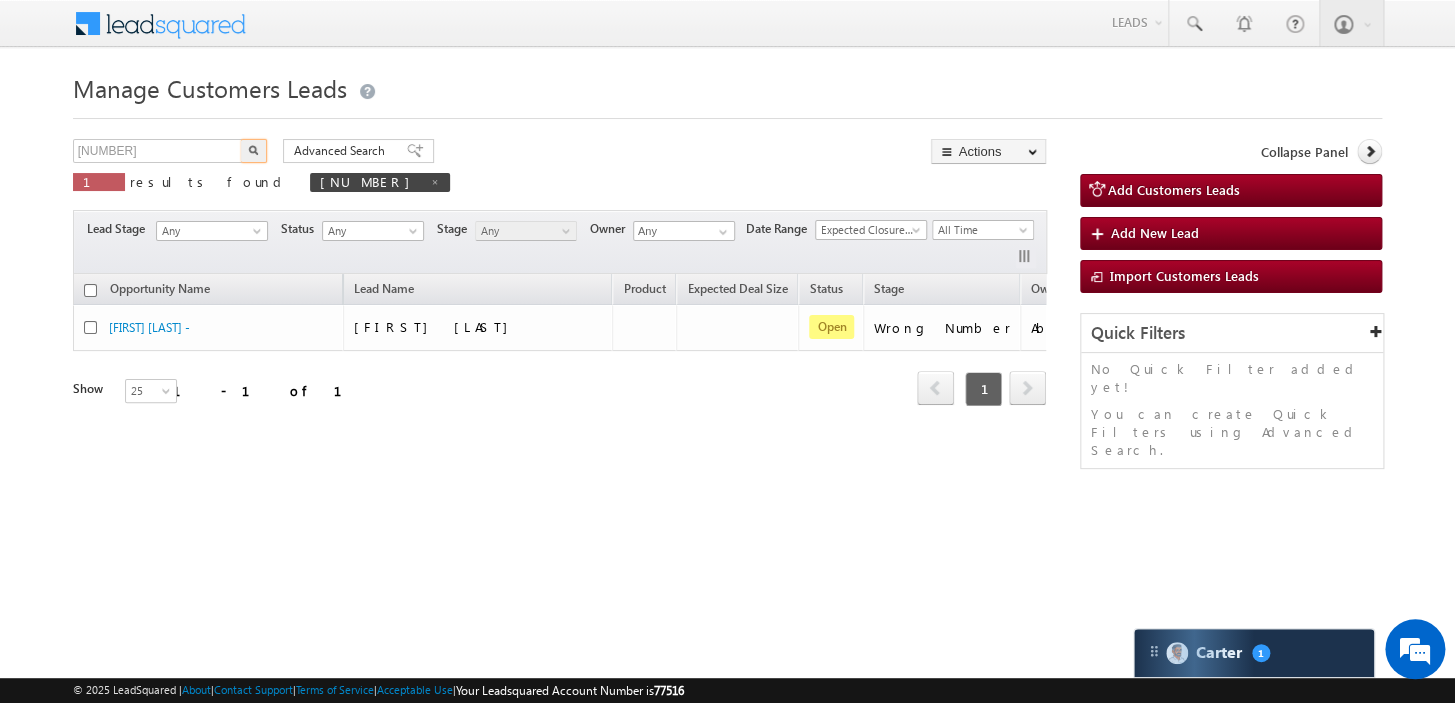 click at bounding box center [254, 151] 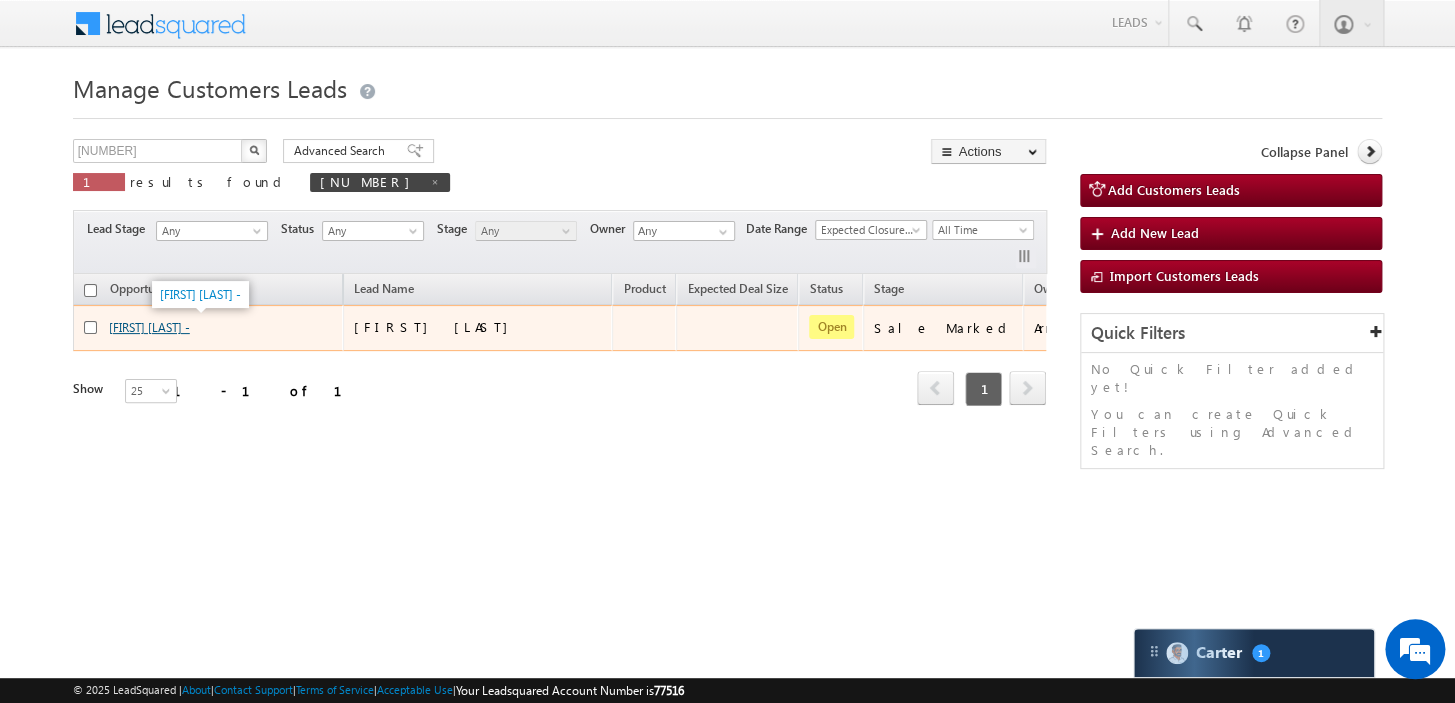 click on "SAUMYA VERMA  -" at bounding box center [149, 327] 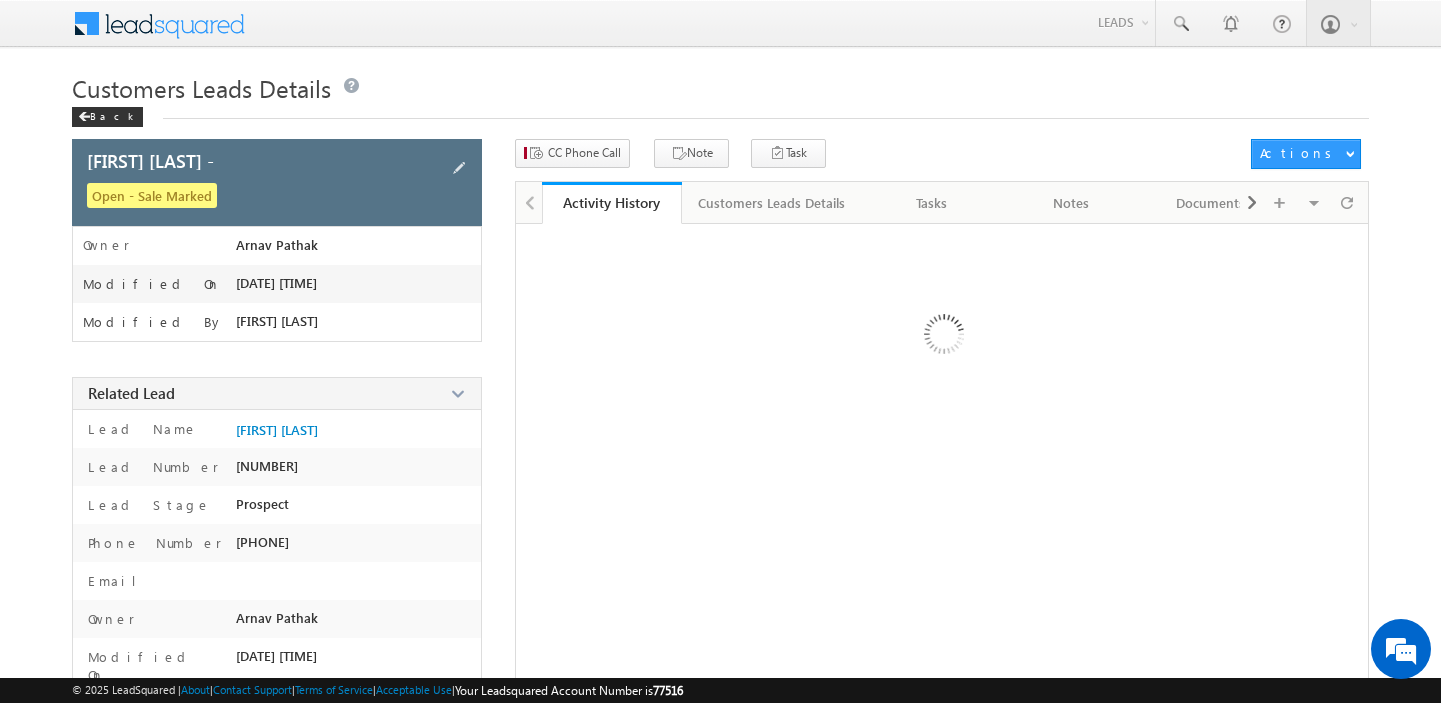 scroll, scrollTop: 0, scrollLeft: 0, axis: both 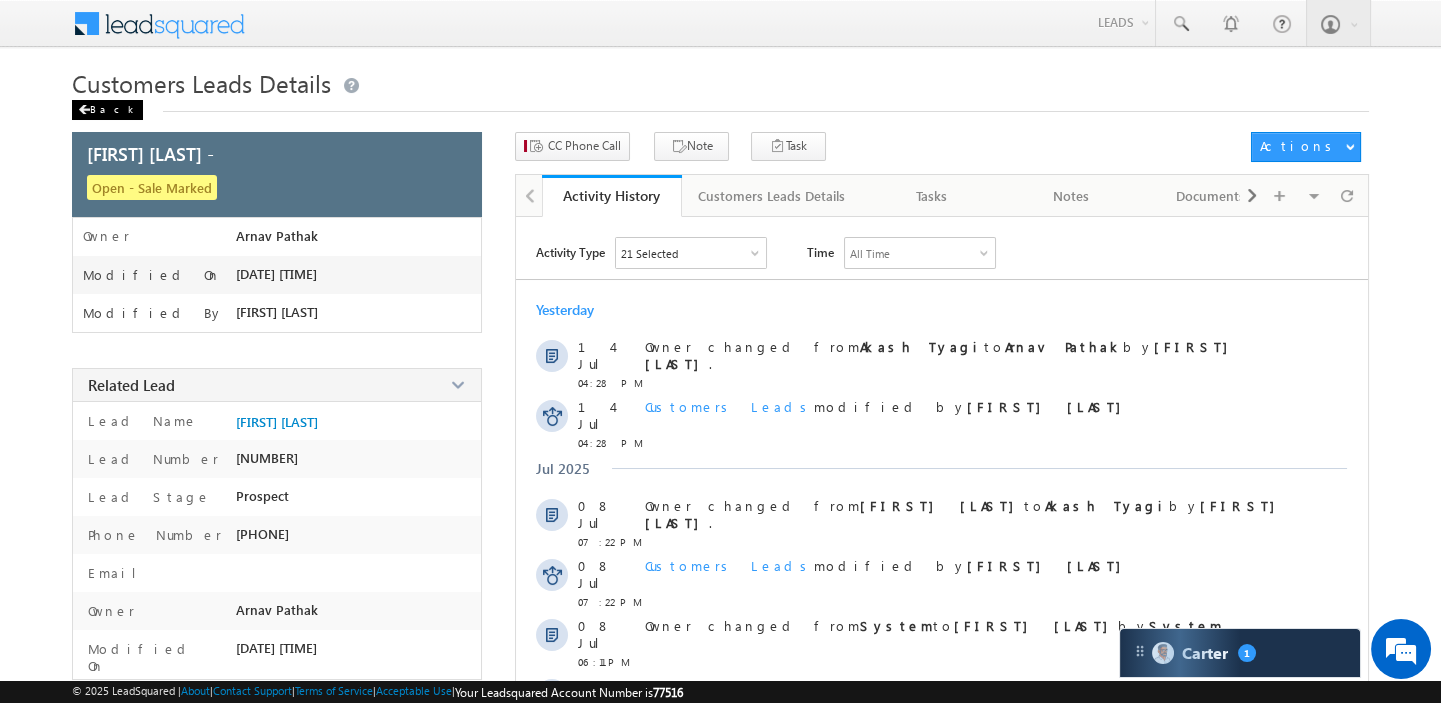 click on "Back" at bounding box center (107, 110) 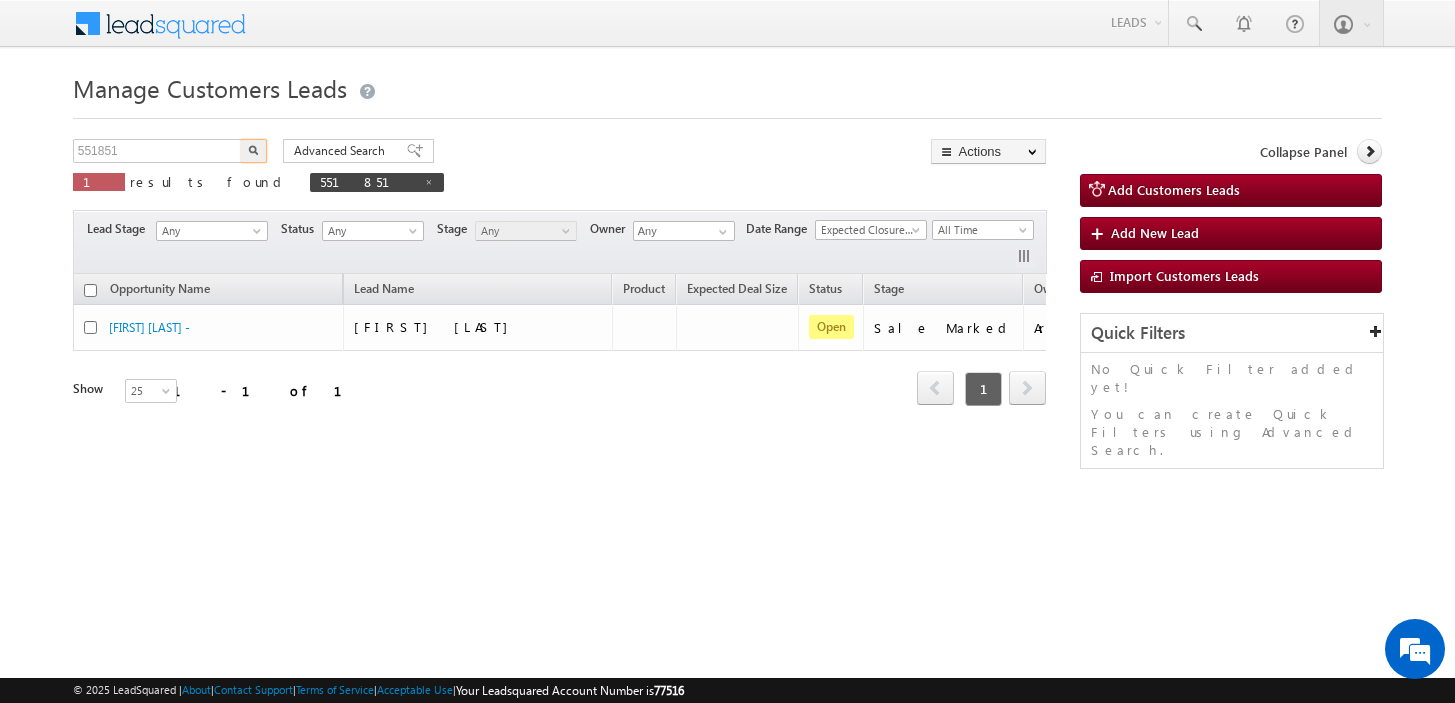click on "551851" at bounding box center (158, 151) 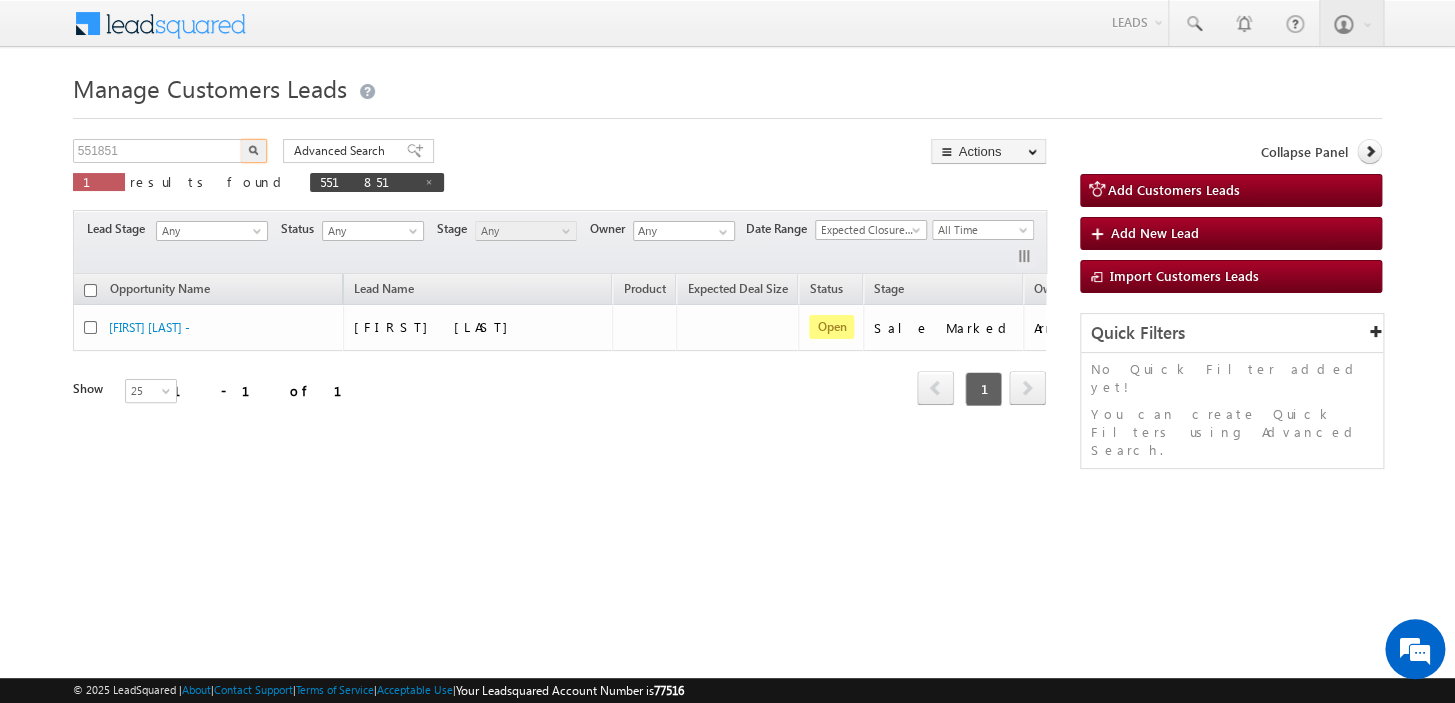 click on "551851" at bounding box center (158, 151) 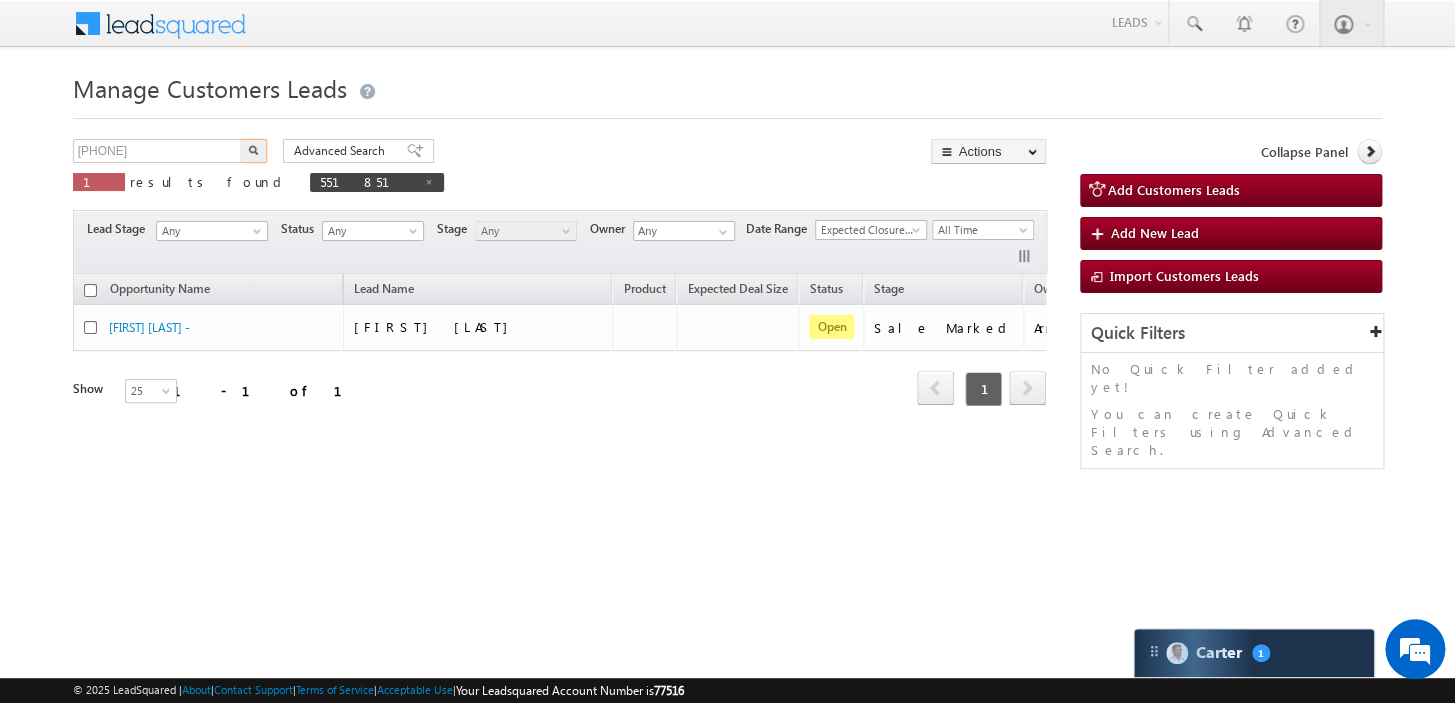 type on "[PHONE]" 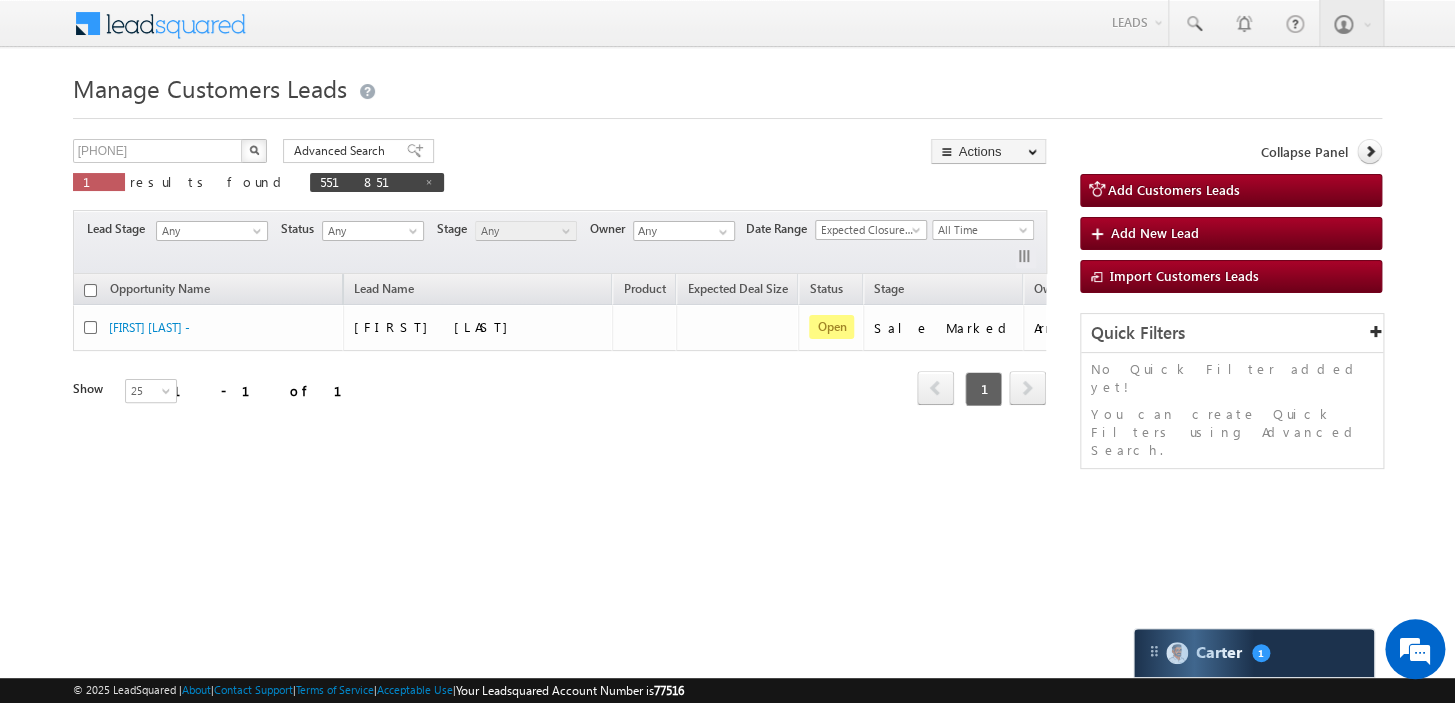 click at bounding box center (254, 151) 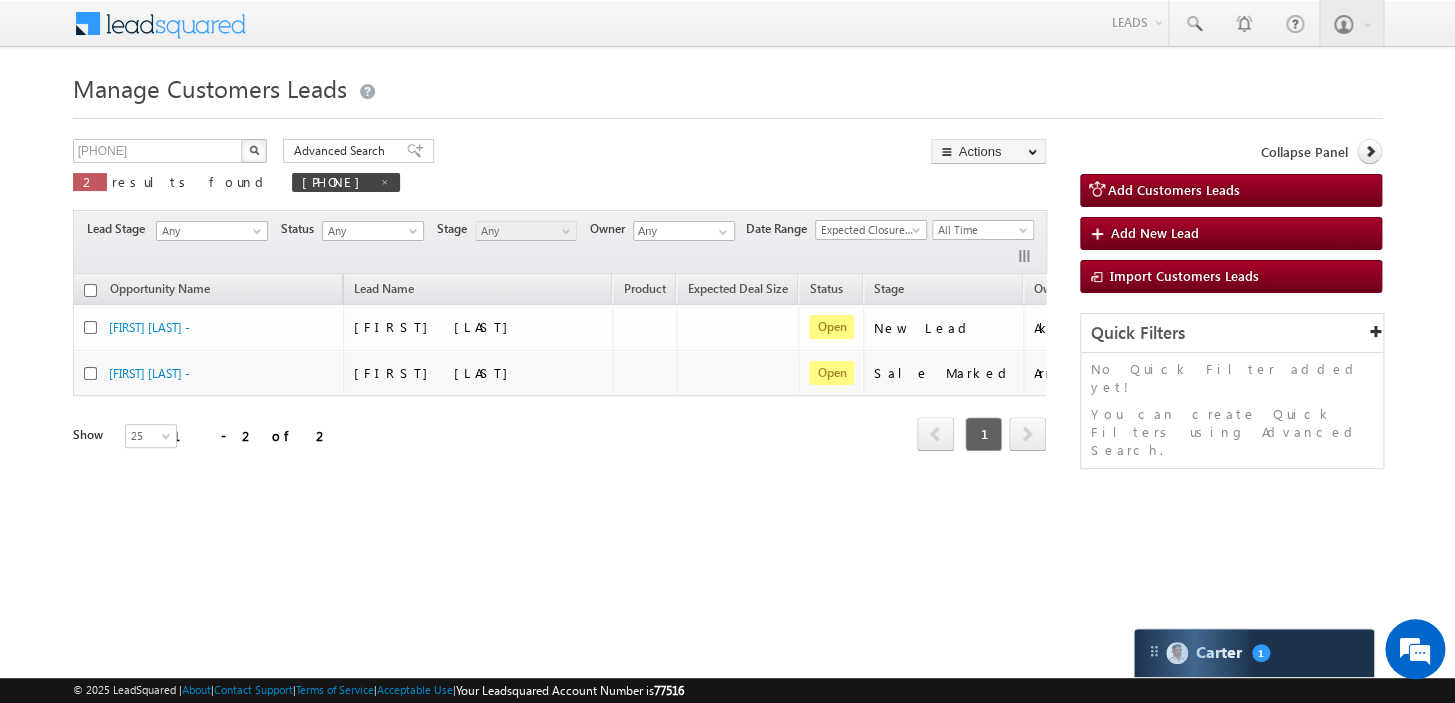 scroll, scrollTop: 0, scrollLeft: 0, axis: both 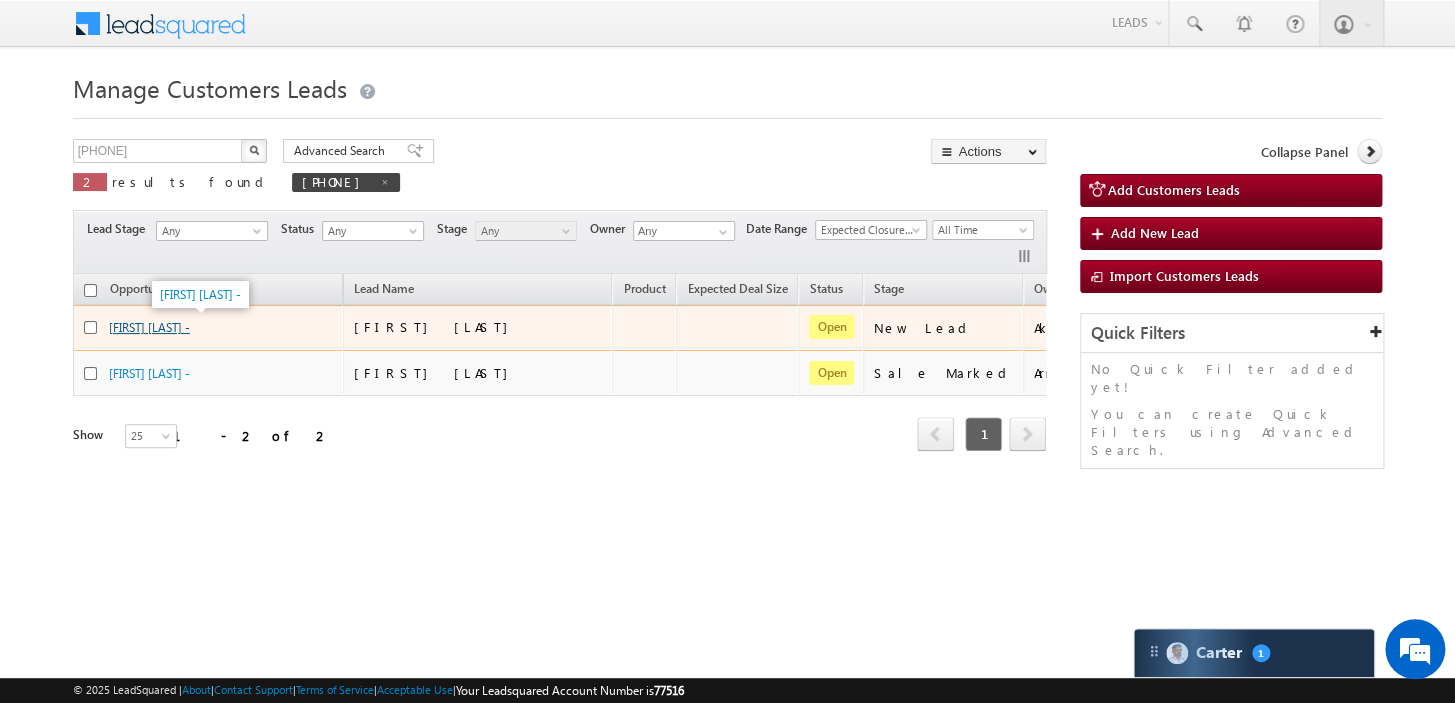 click on "[FIRST] [LAST]  -" at bounding box center (149, 327) 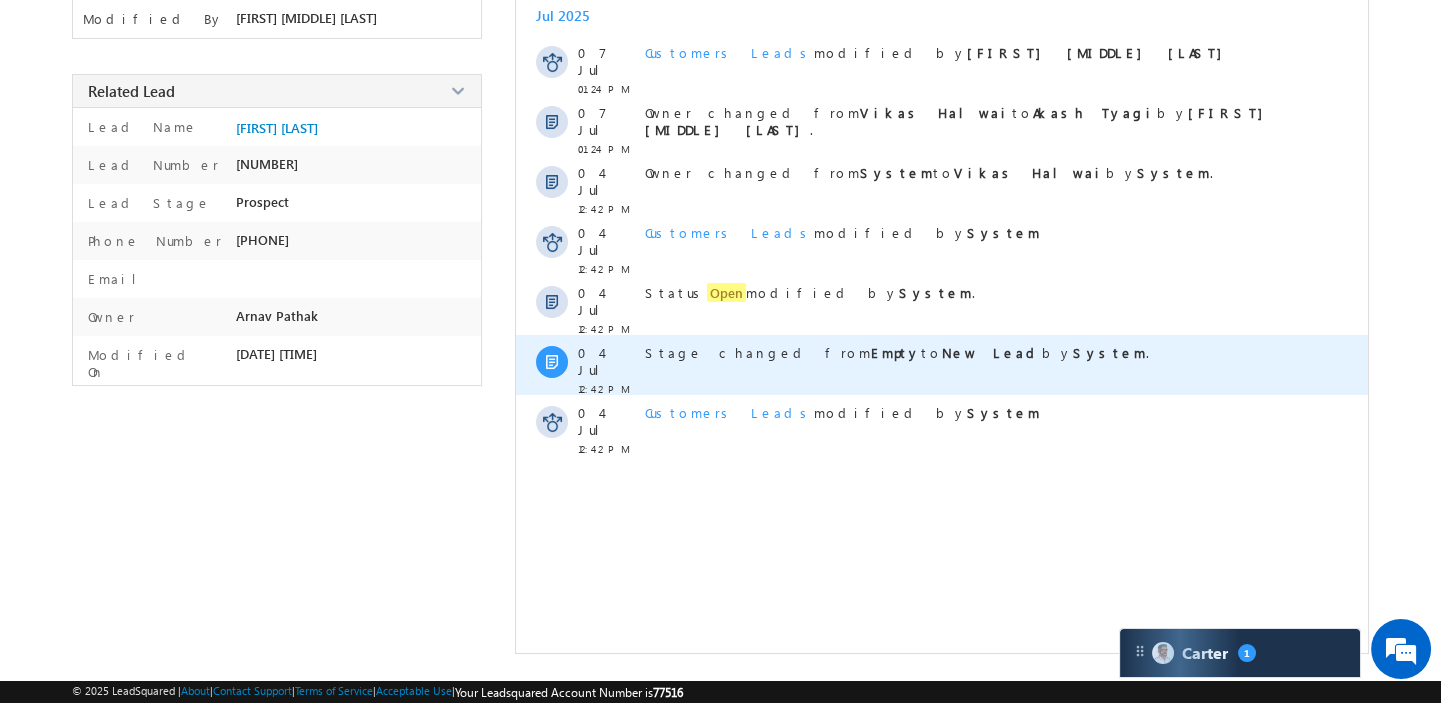 scroll, scrollTop: 0, scrollLeft: 0, axis: both 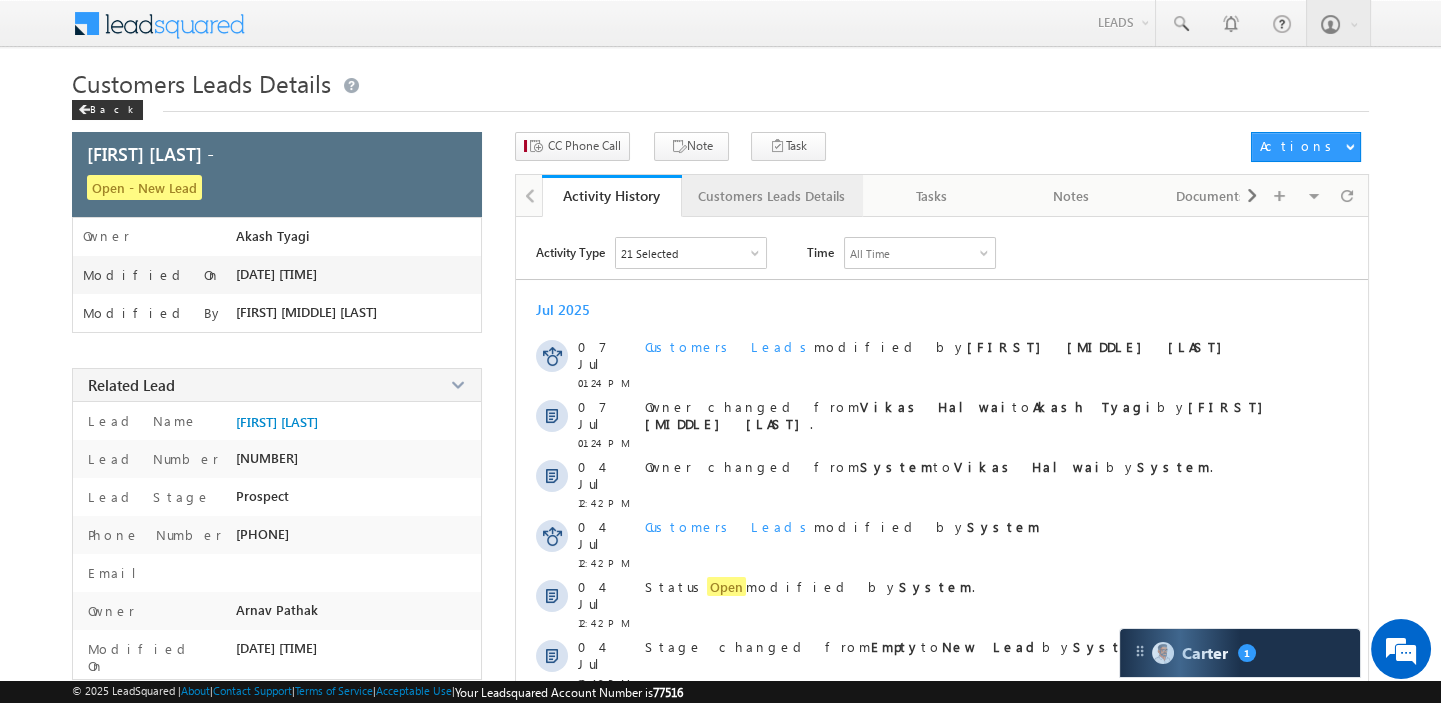 click on "Customers Leads Details" at bounding box center [772, 196] 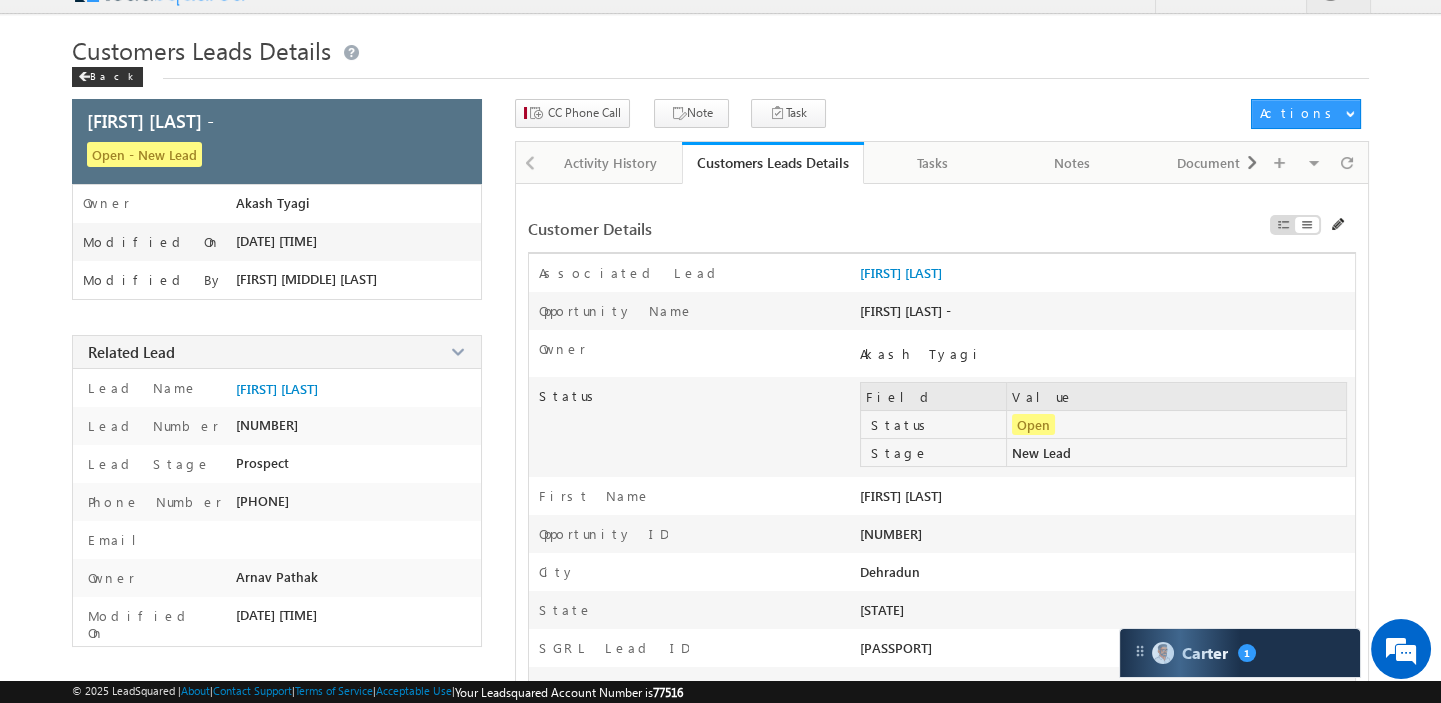 scroll, scrollTop: 0, scrollLeft: 0, axis: both 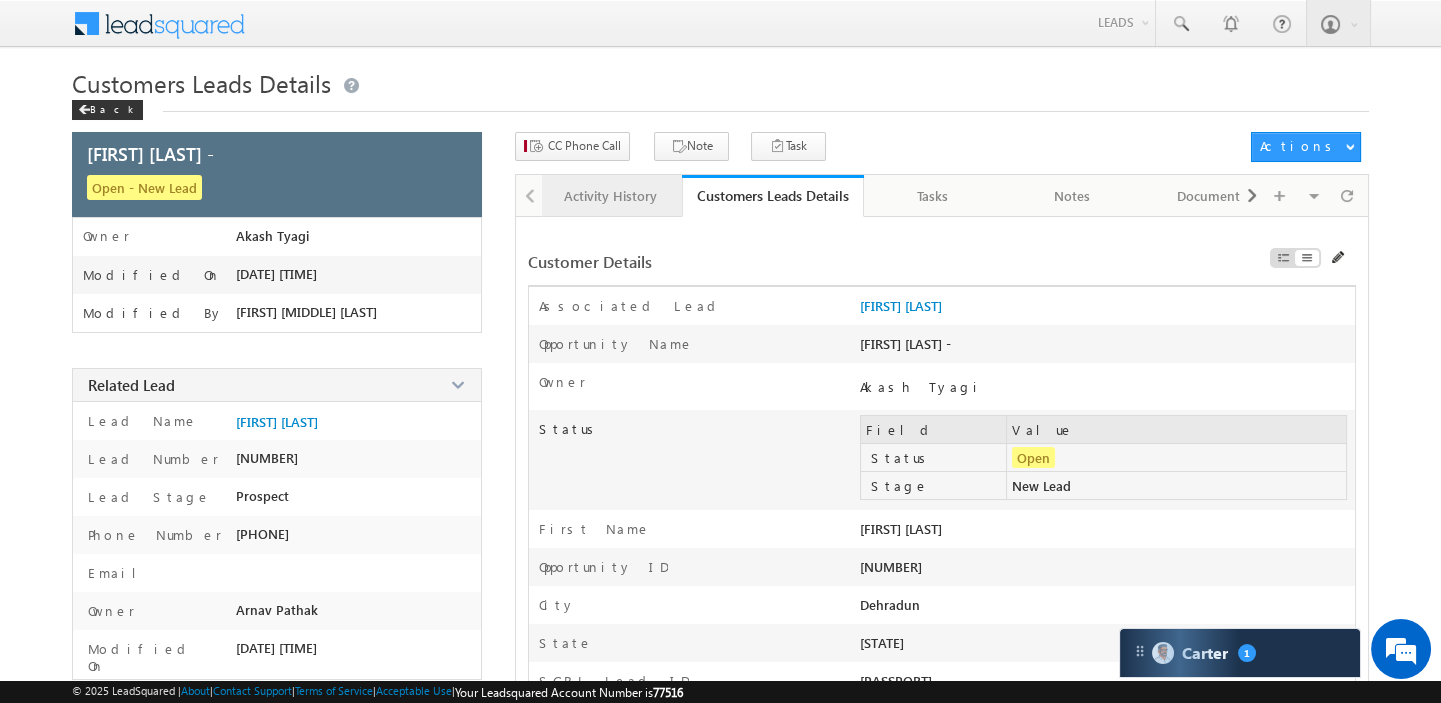 click on "Activity History" at bounding box center (611, 196) 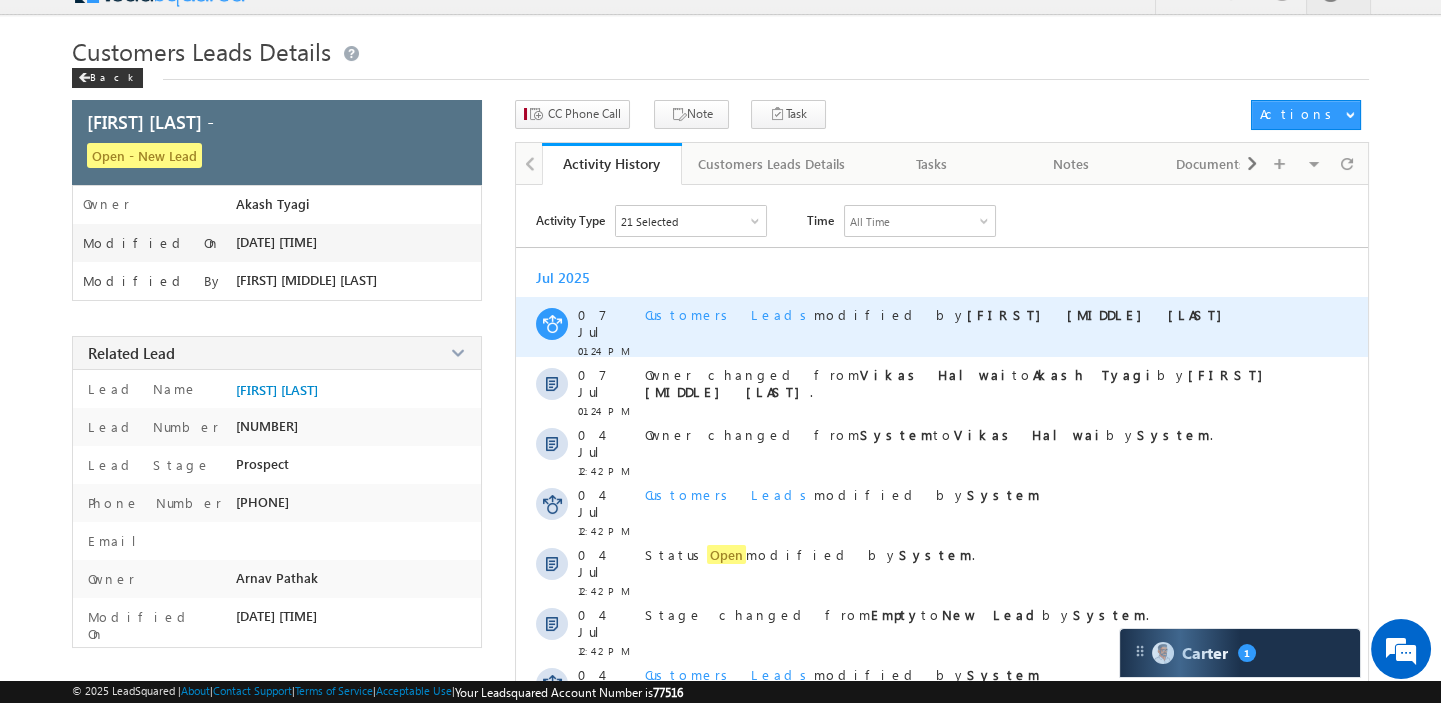 scroll, scrollTop: 0, scrollLeft: 0, axis: both 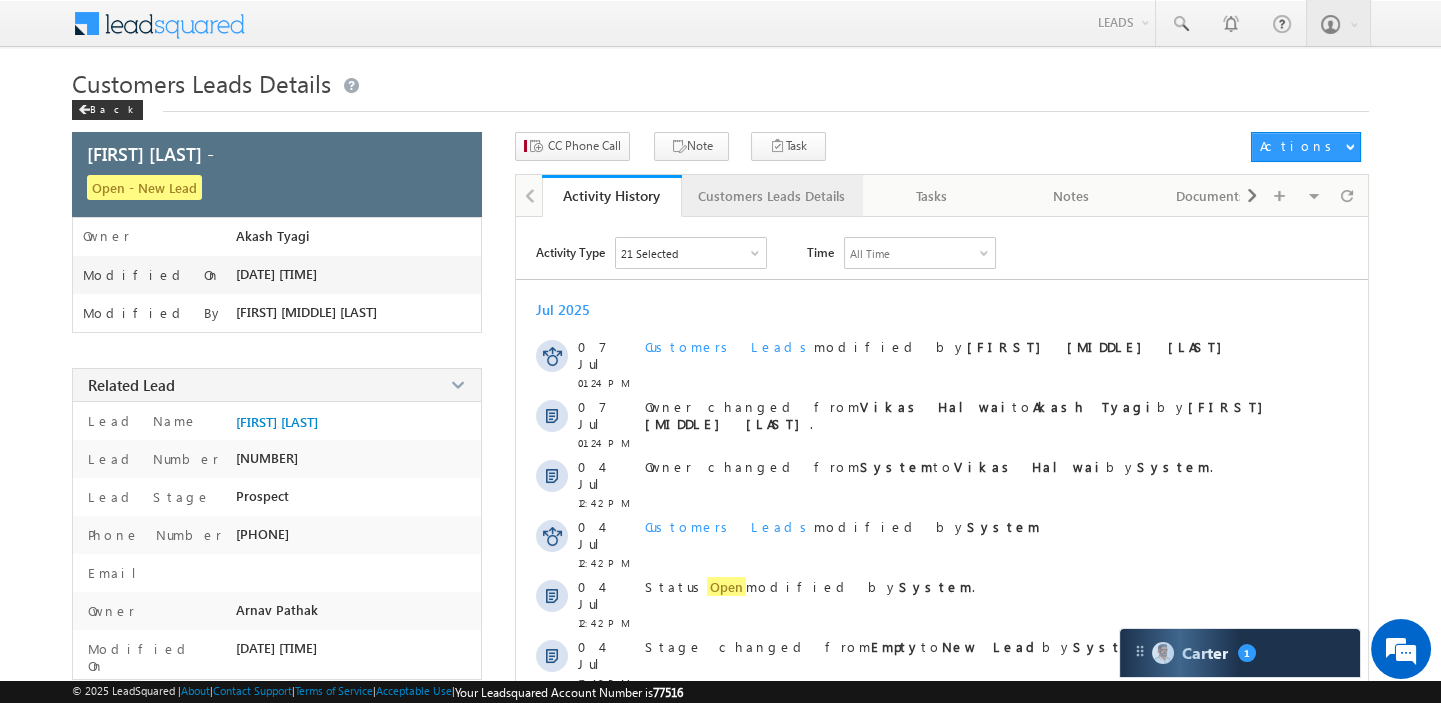 click on "Customers Leads Details" at bounding box center (772, 196) 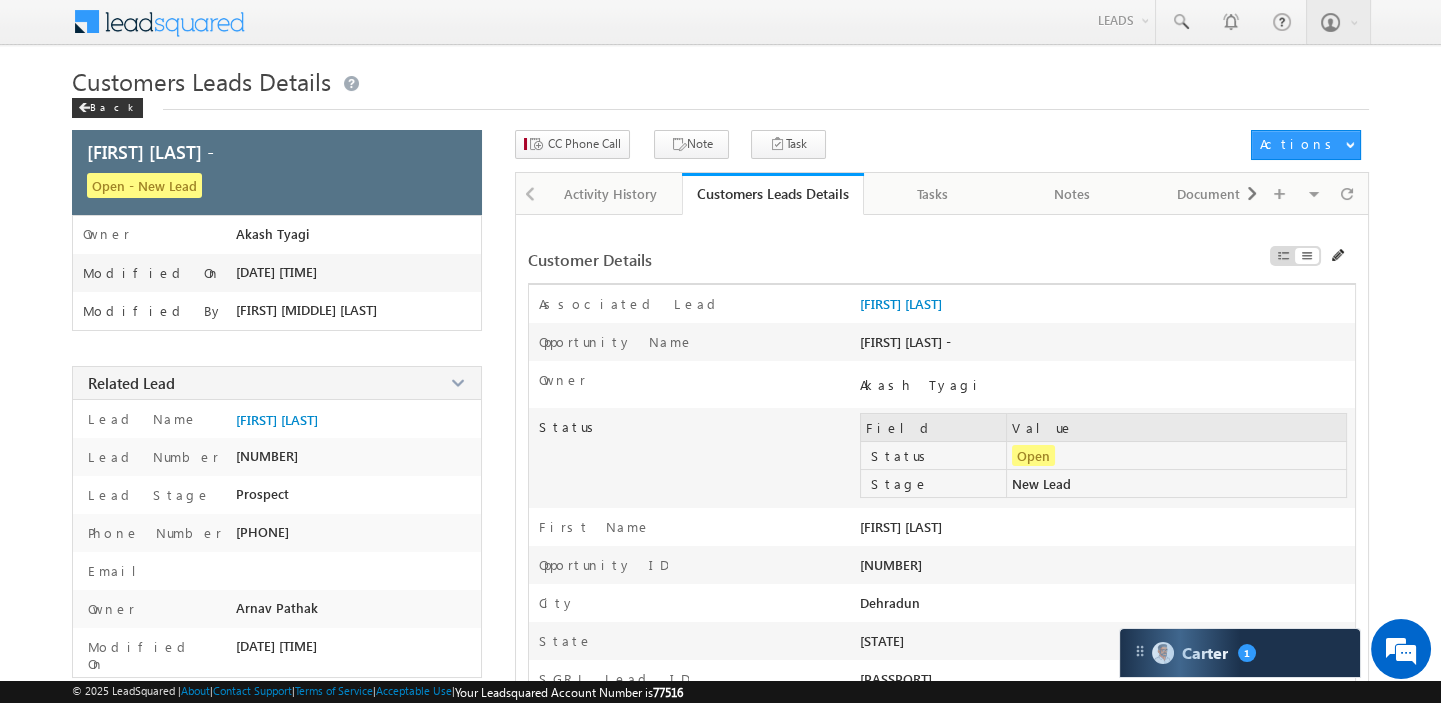 scroll, scrollTop: 0, scrollLeft: 0, axis: both 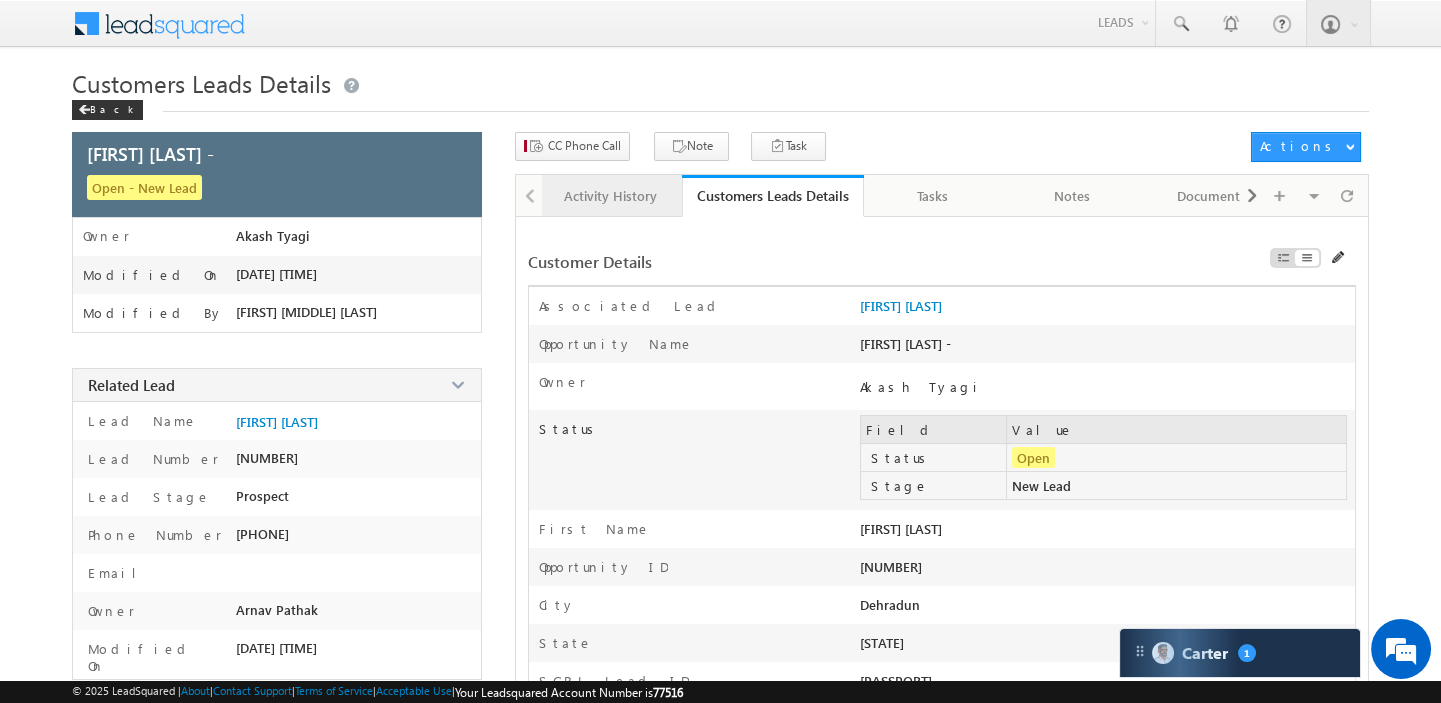 click on "Activity History" at bounding box center [612, 196] 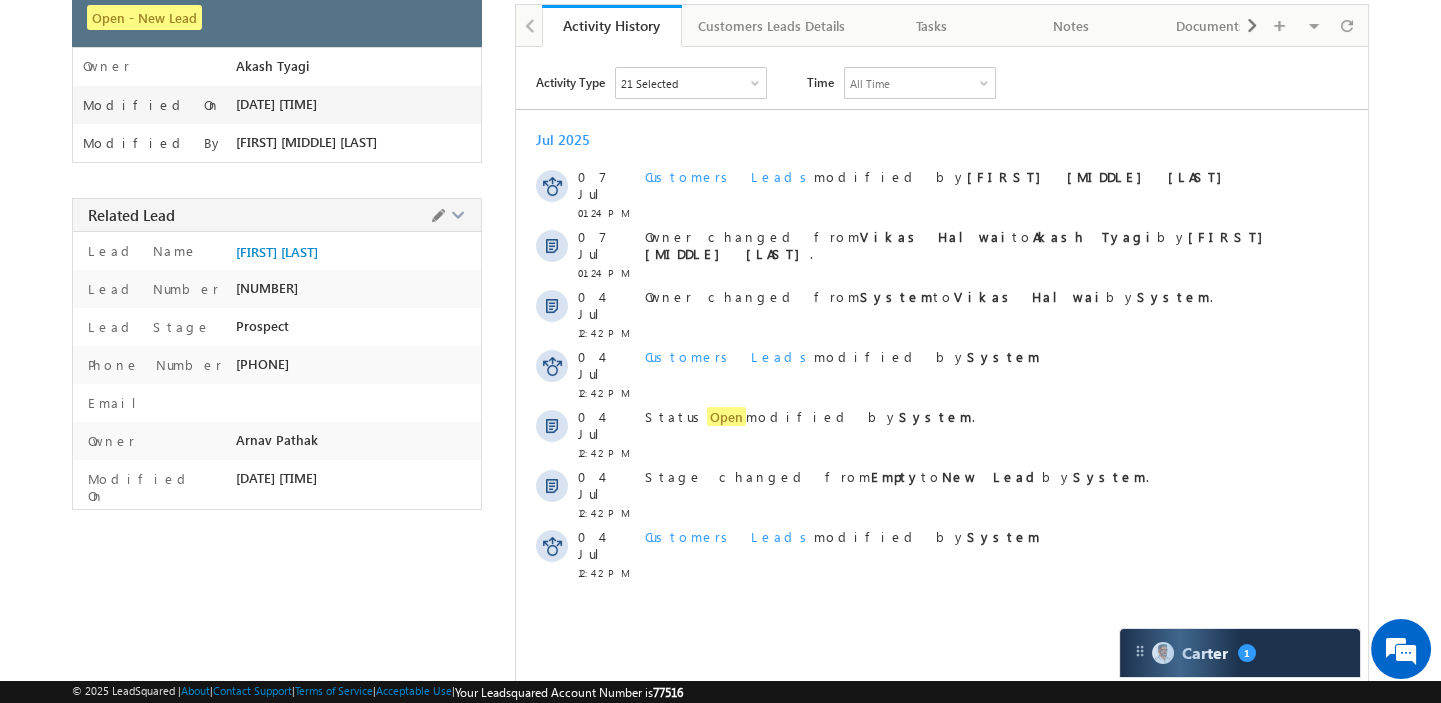 scroll, scrollTop: 173, scrollLeft: 0, axis: vertical 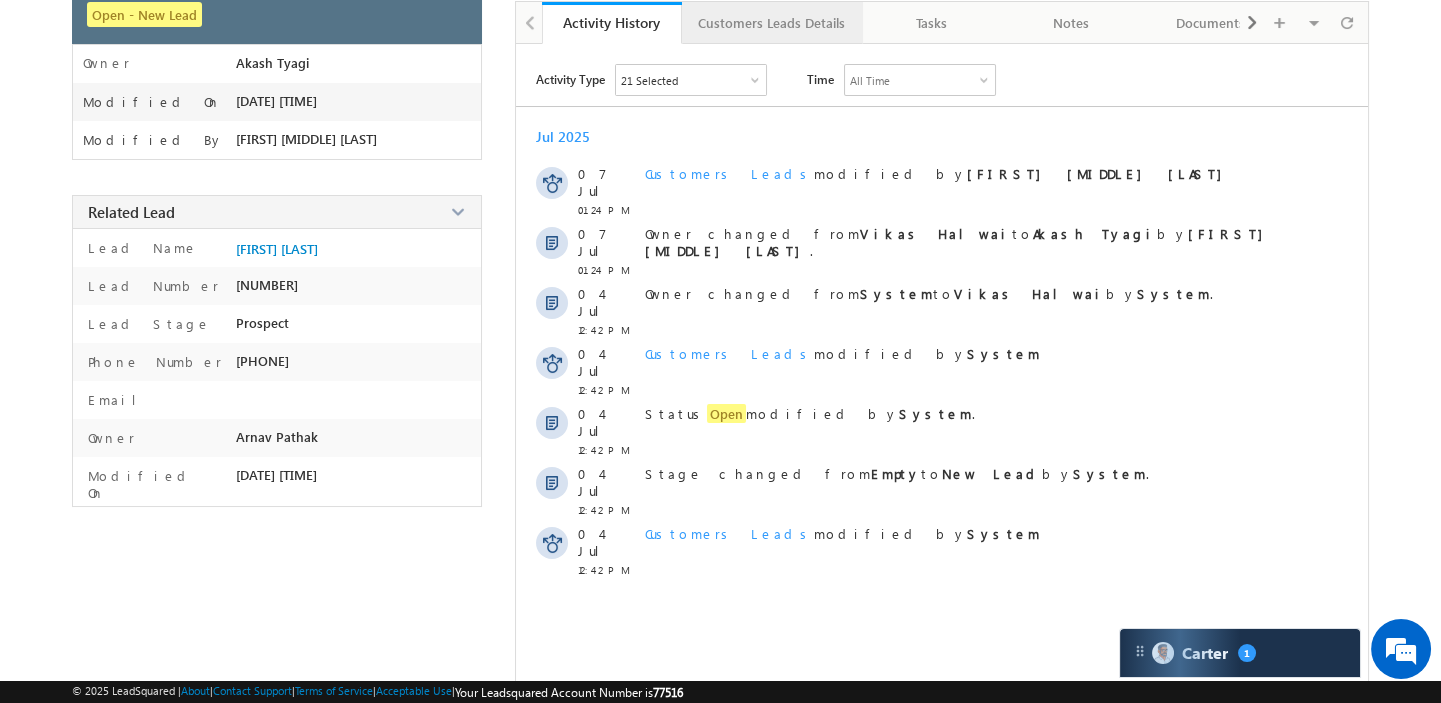 click on "Customers Leads Details" at bounding box center [771, 23] 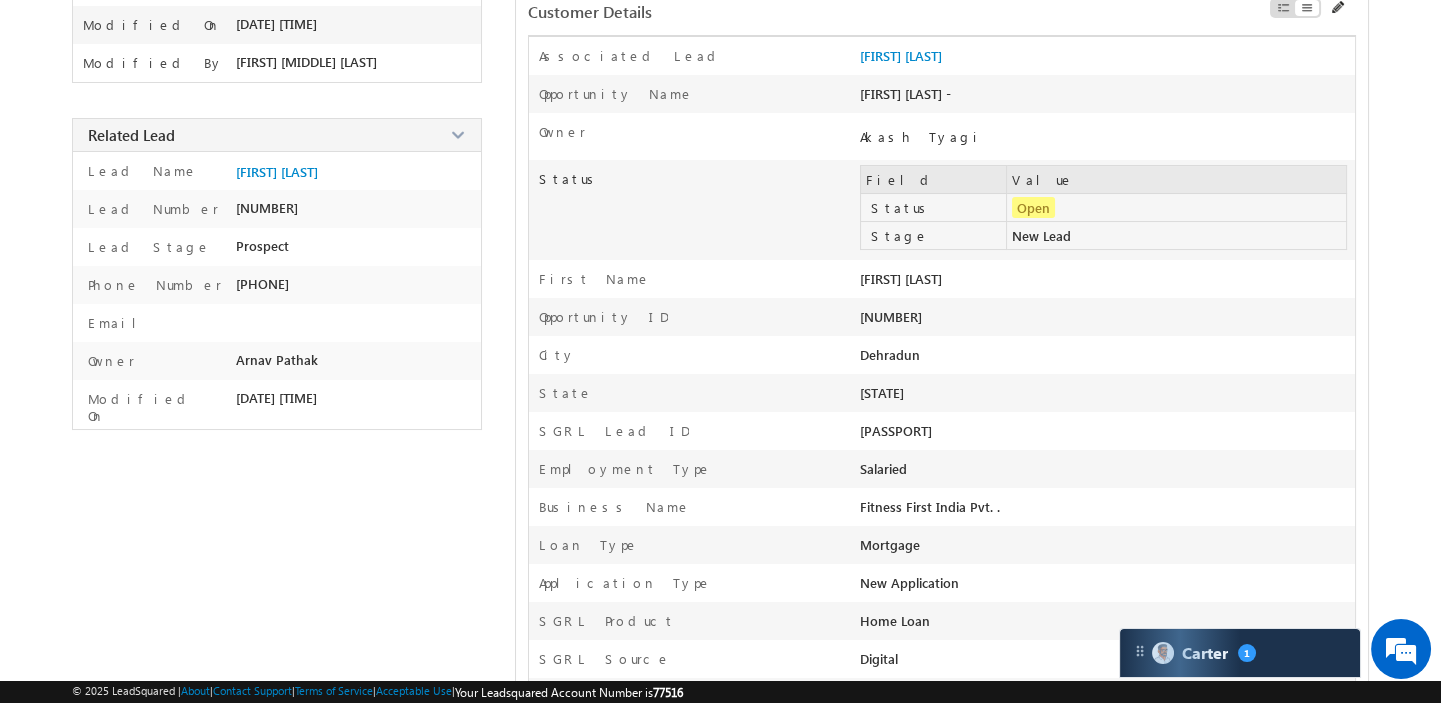 scroll, scrollTop: 13, scrollLeft: 0, axis: vertical 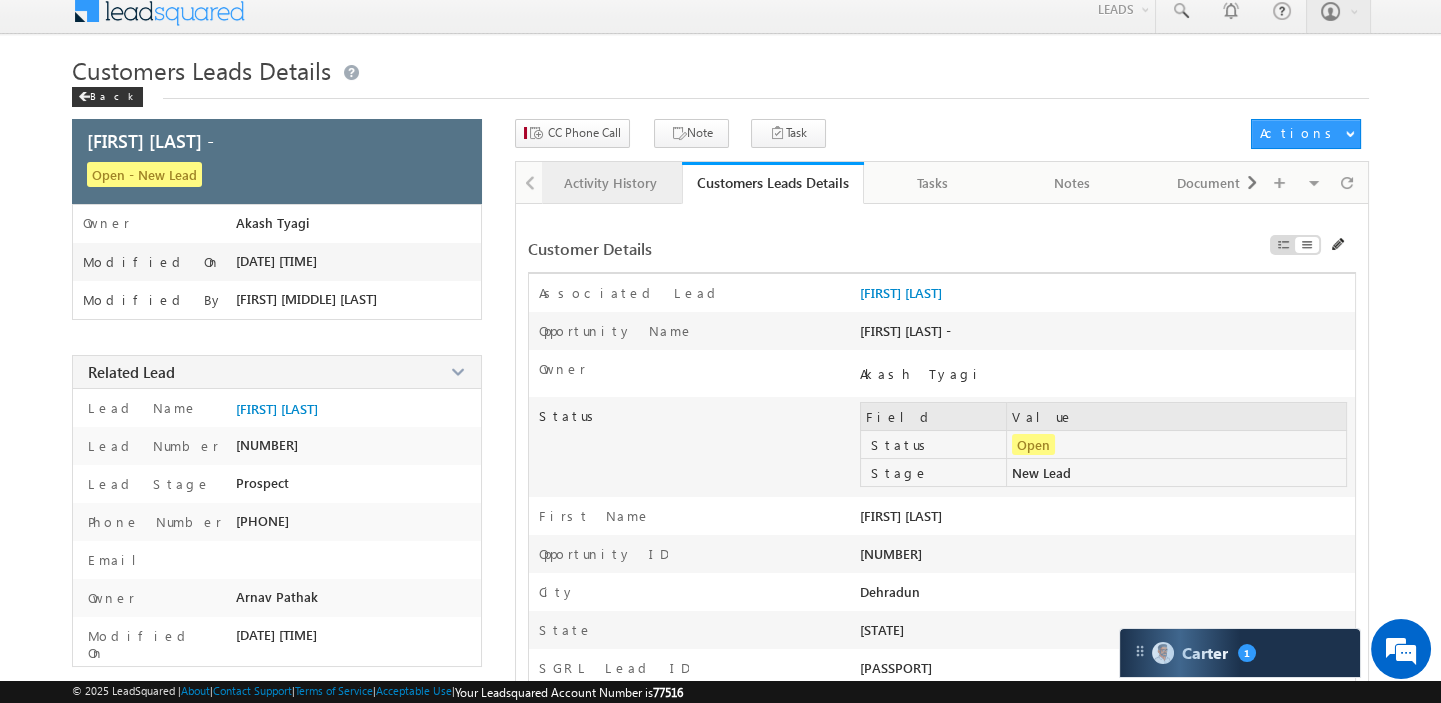 click on "Activity History" at bounding box center (611, 183) 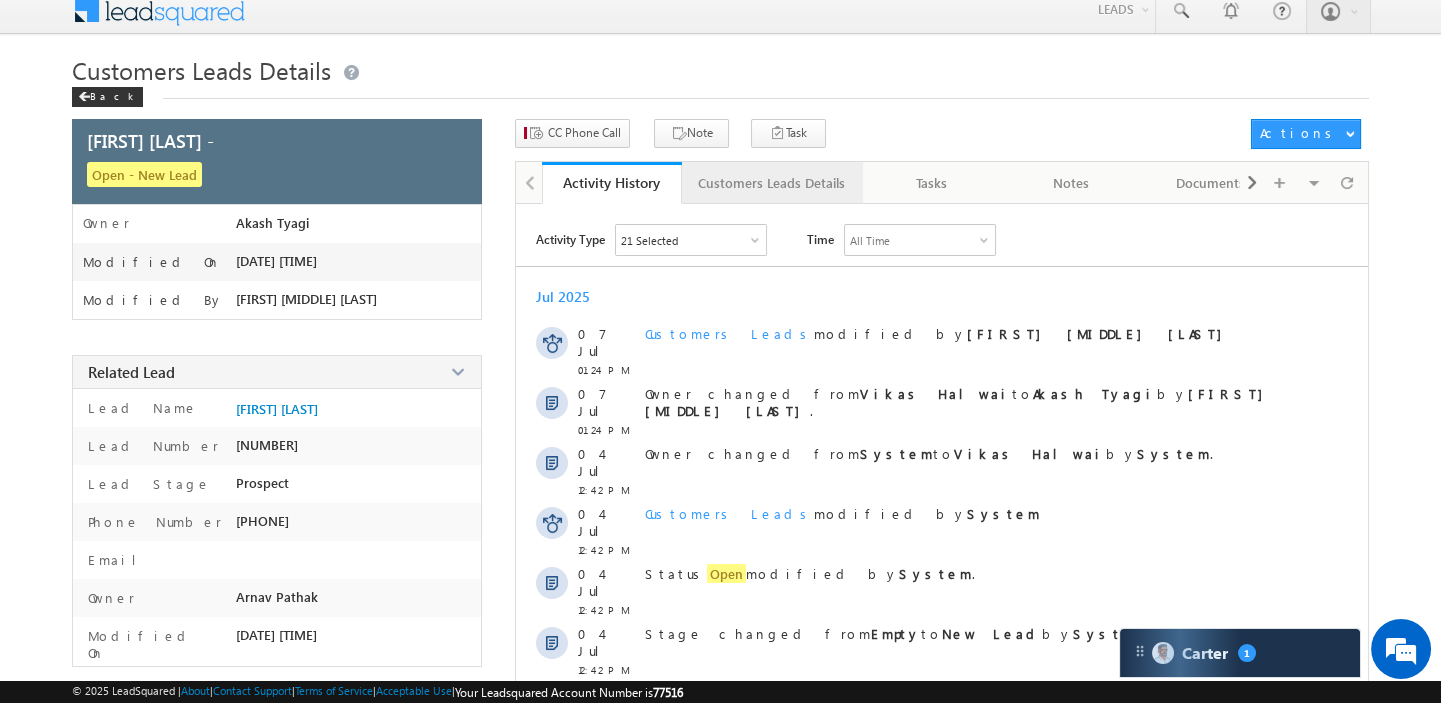 click on "Customers Leads Details" at bounding box center [771, 183] 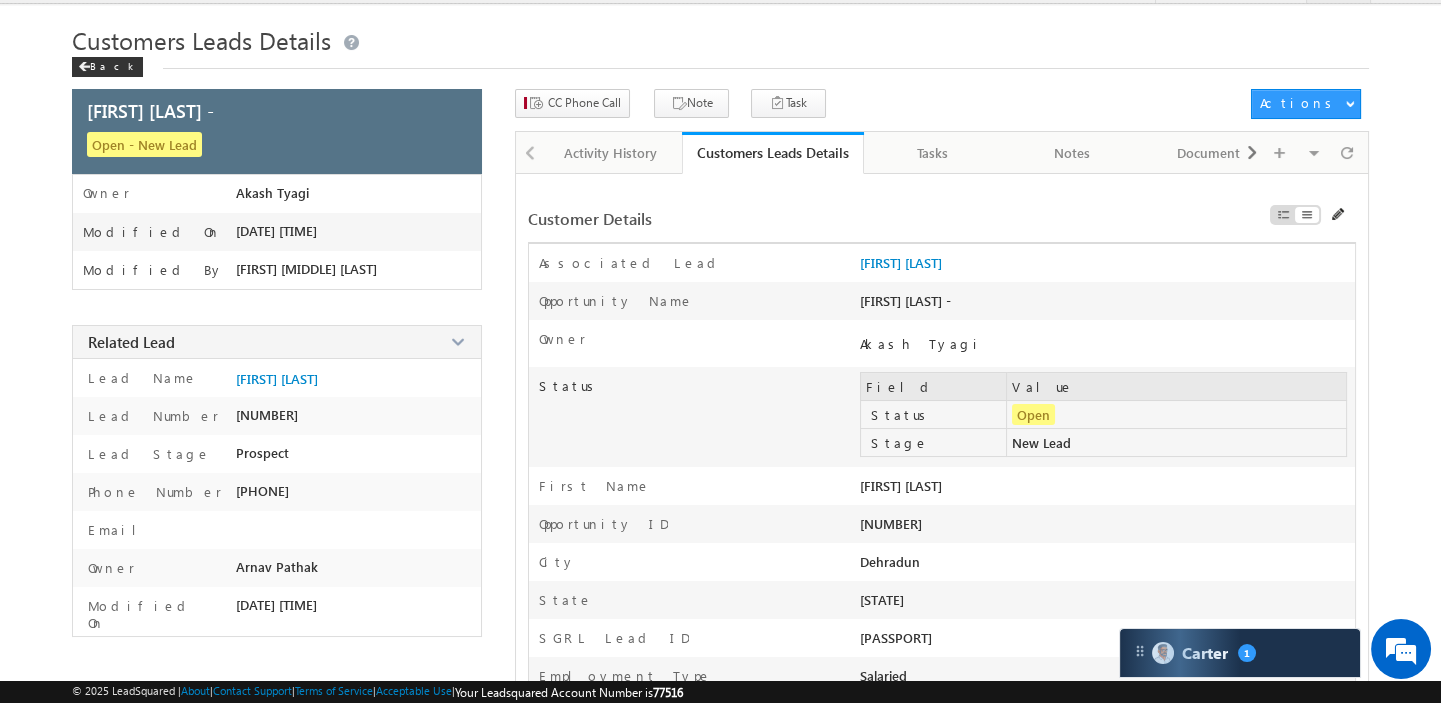 scroll, scrollTop: 13, scrollLeft: 0, axis: vertical 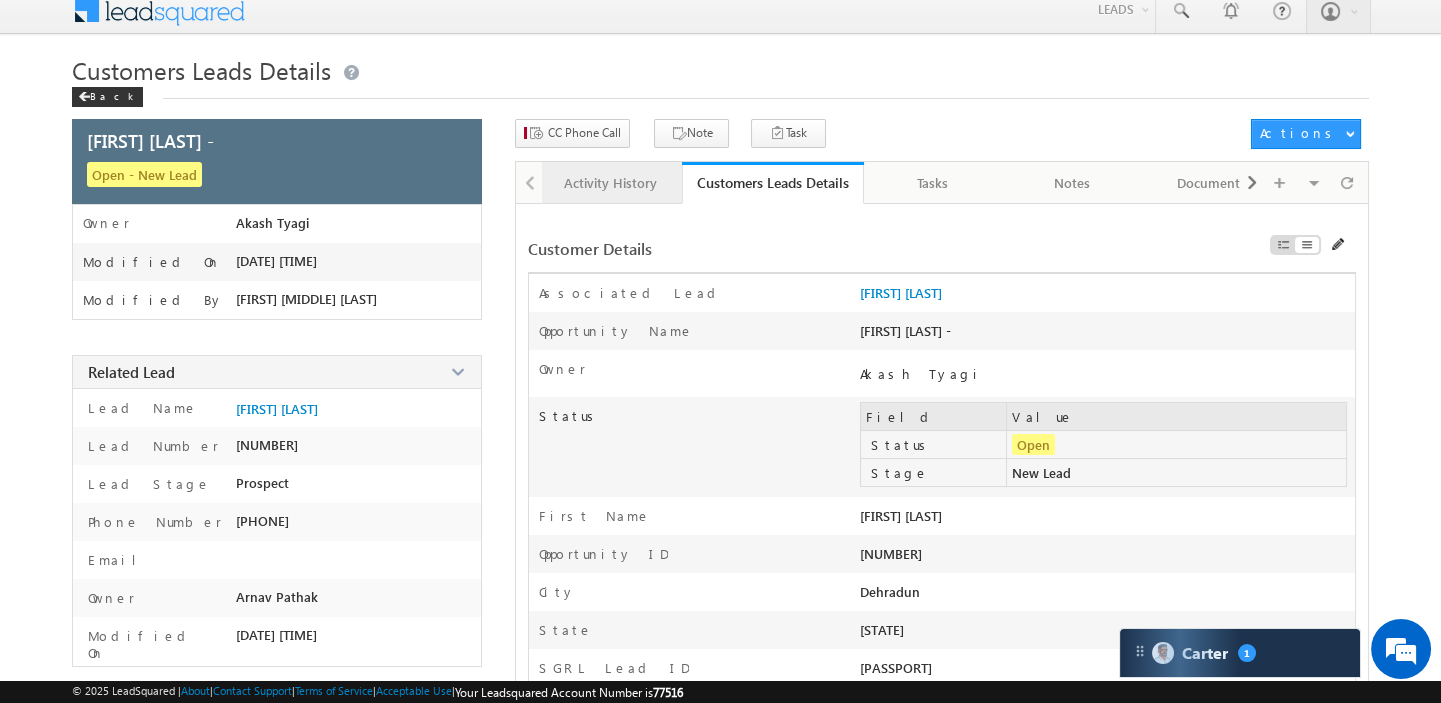 click on "Activity History" at bounding box center (611, 183) 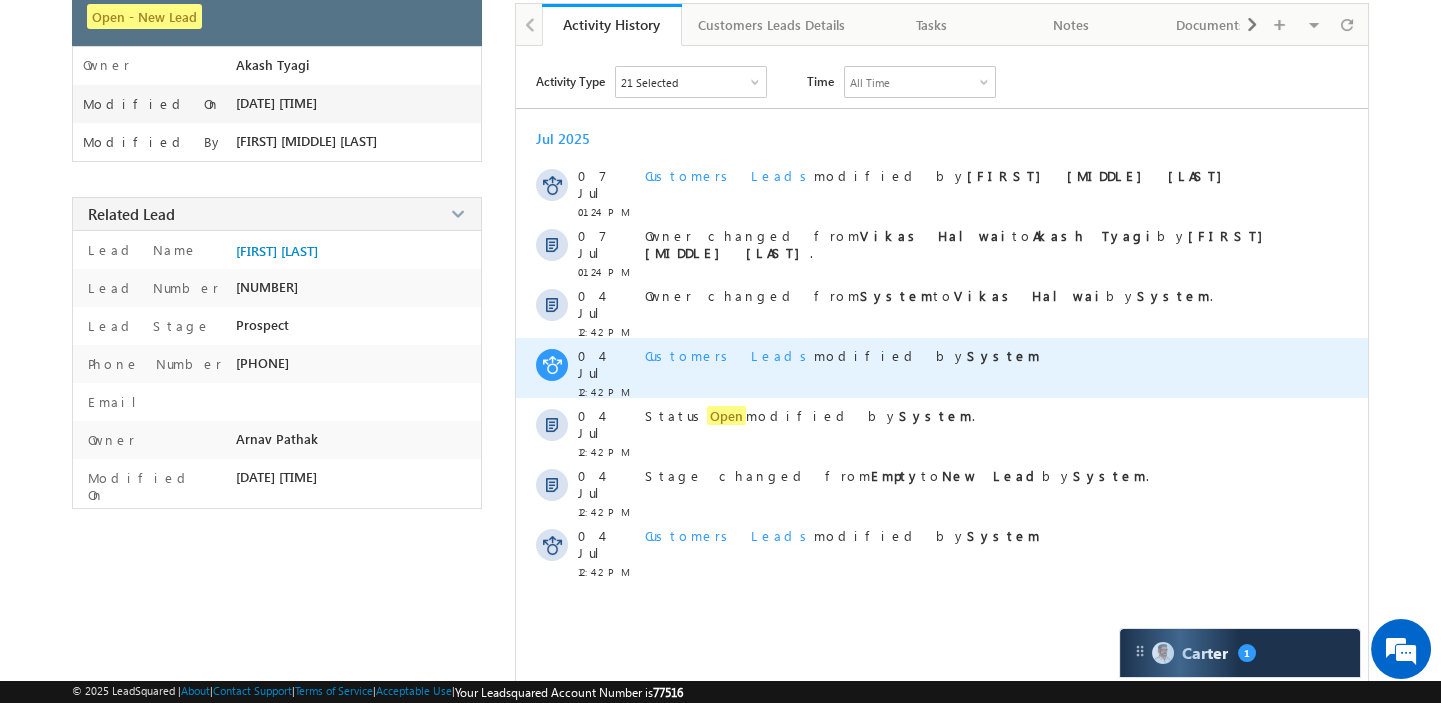 scroll, scrollTop: 0, scrollLeft: 0, axis: both 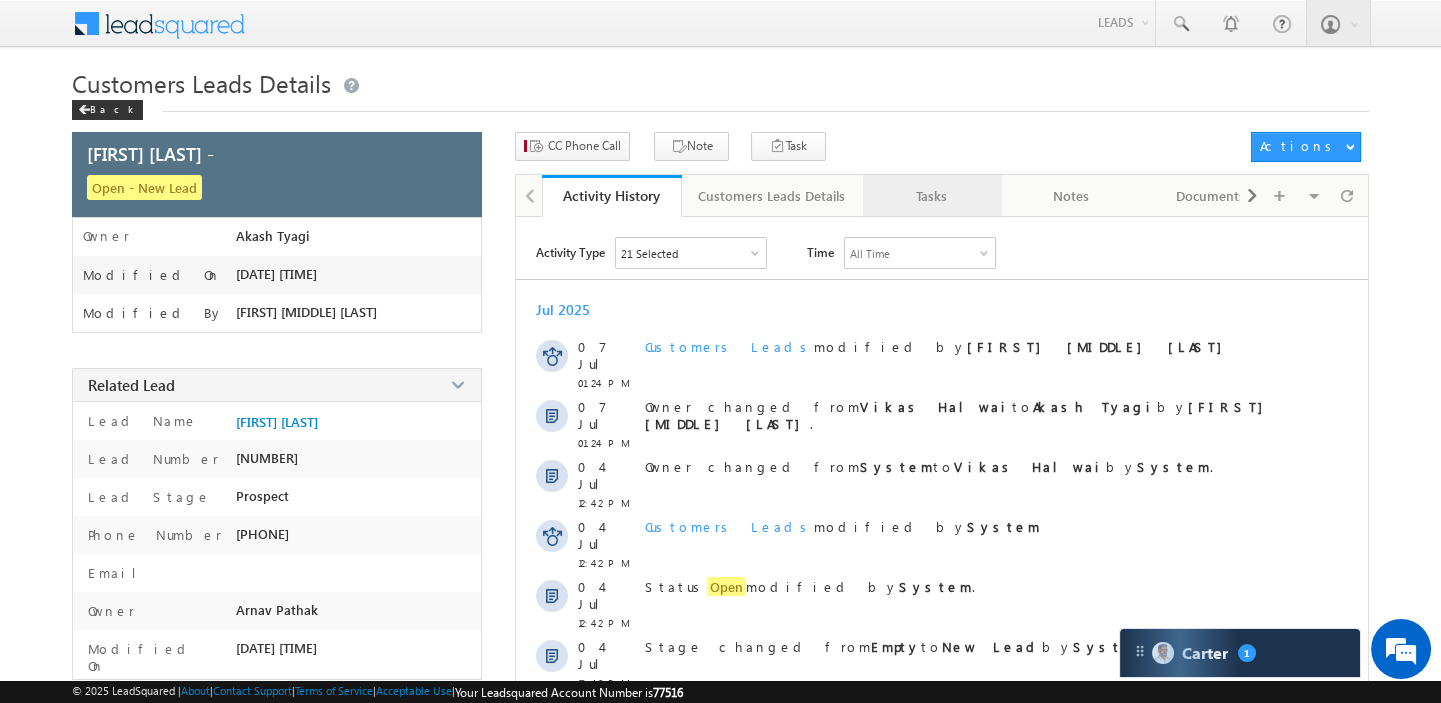click on "Tasks" at bounding box center [932, 196] 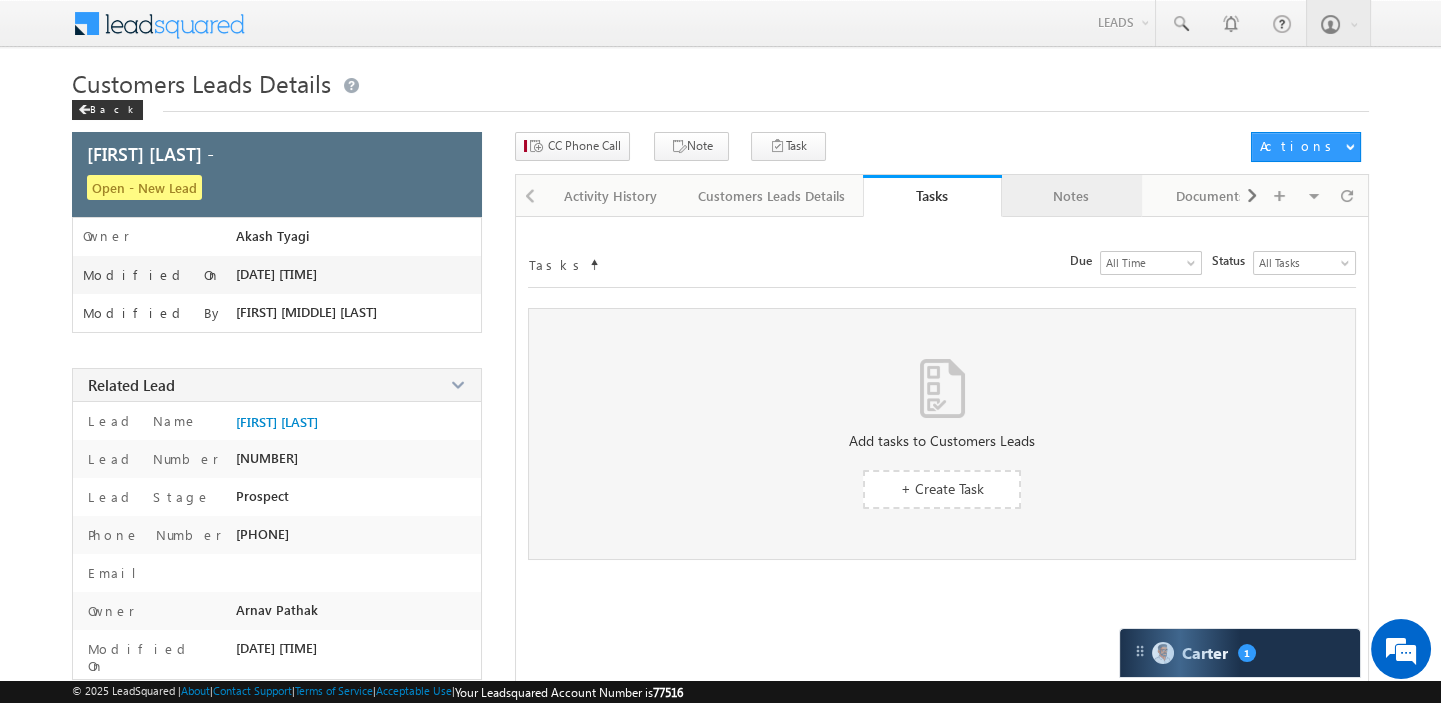 click on "Notes" at bounding box center [1071, 196] 